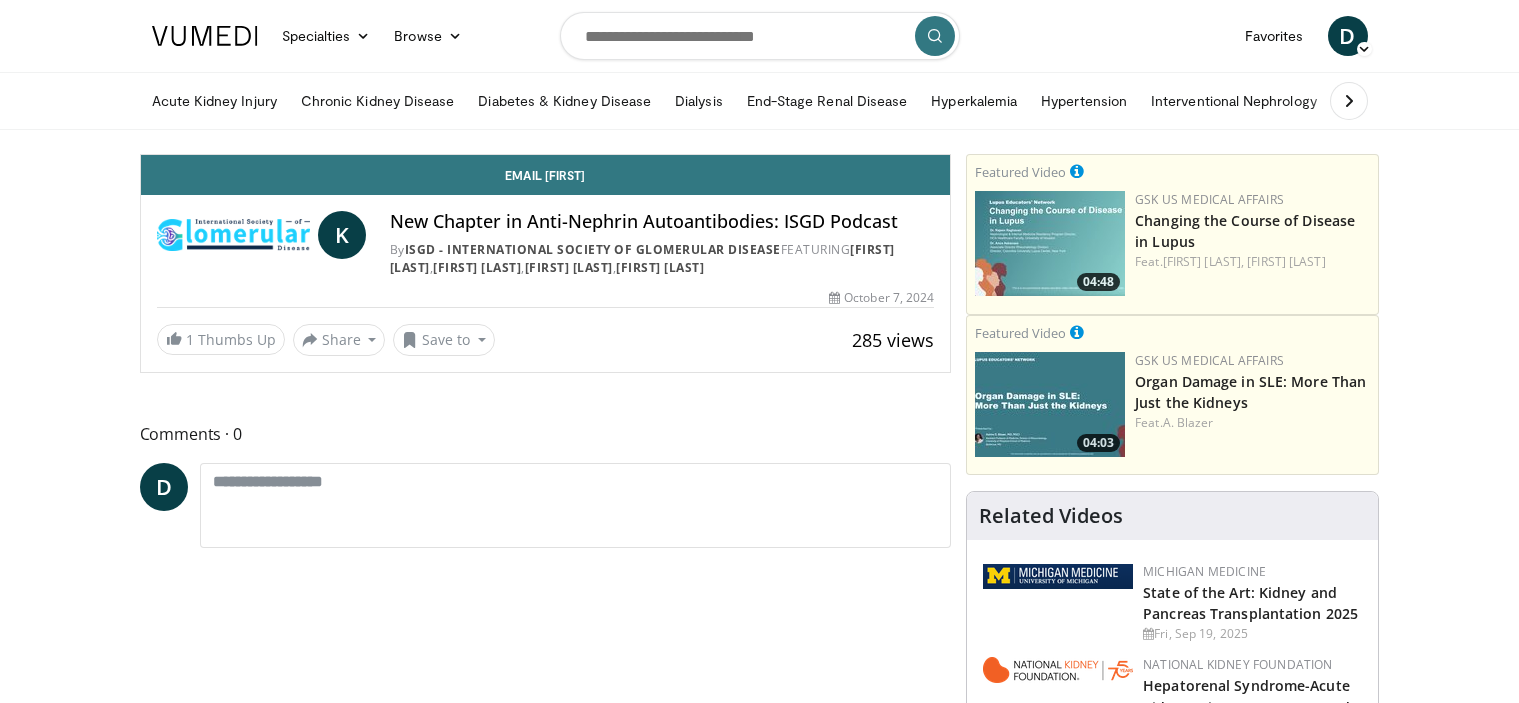 scroll, scrollTop: 0, scrollLeft: 0, axis: both 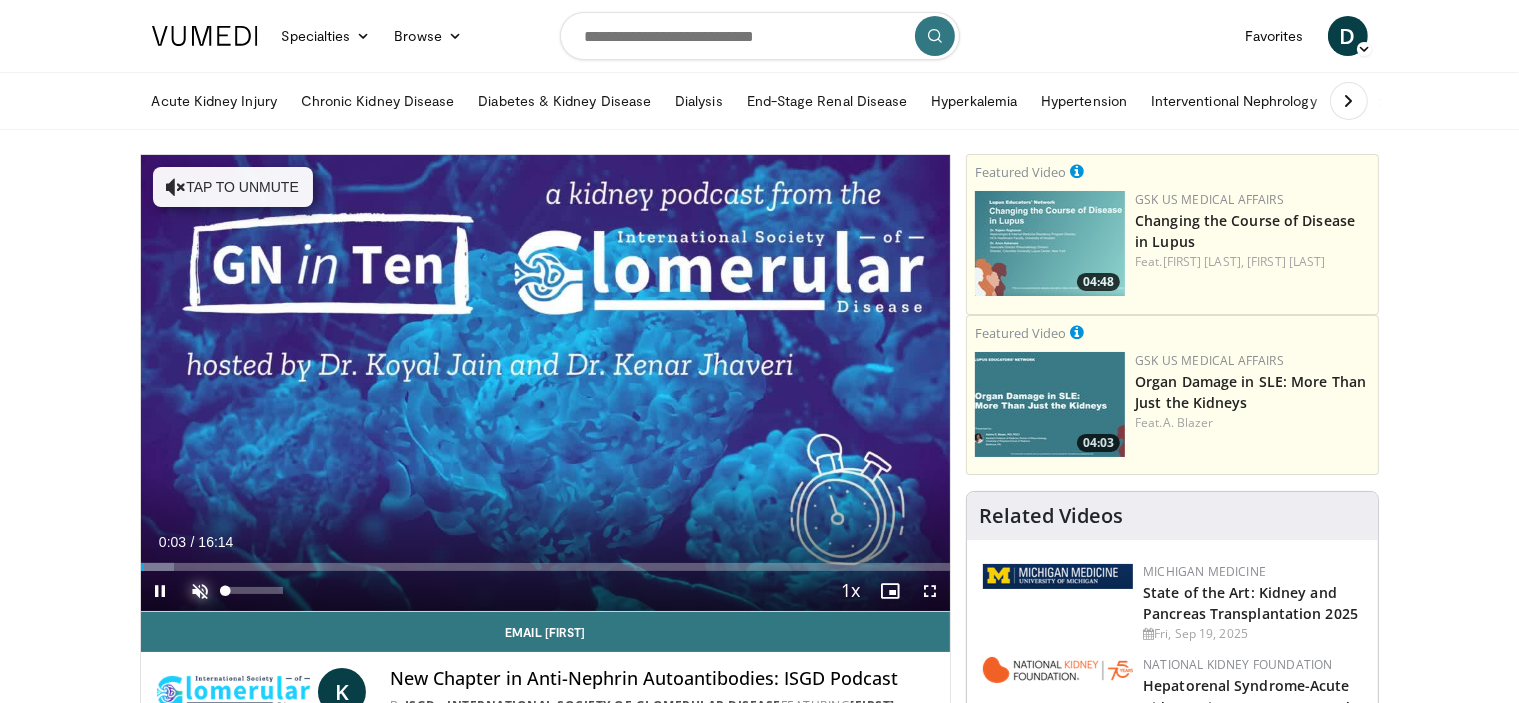 click at bounding box center (201, 591) 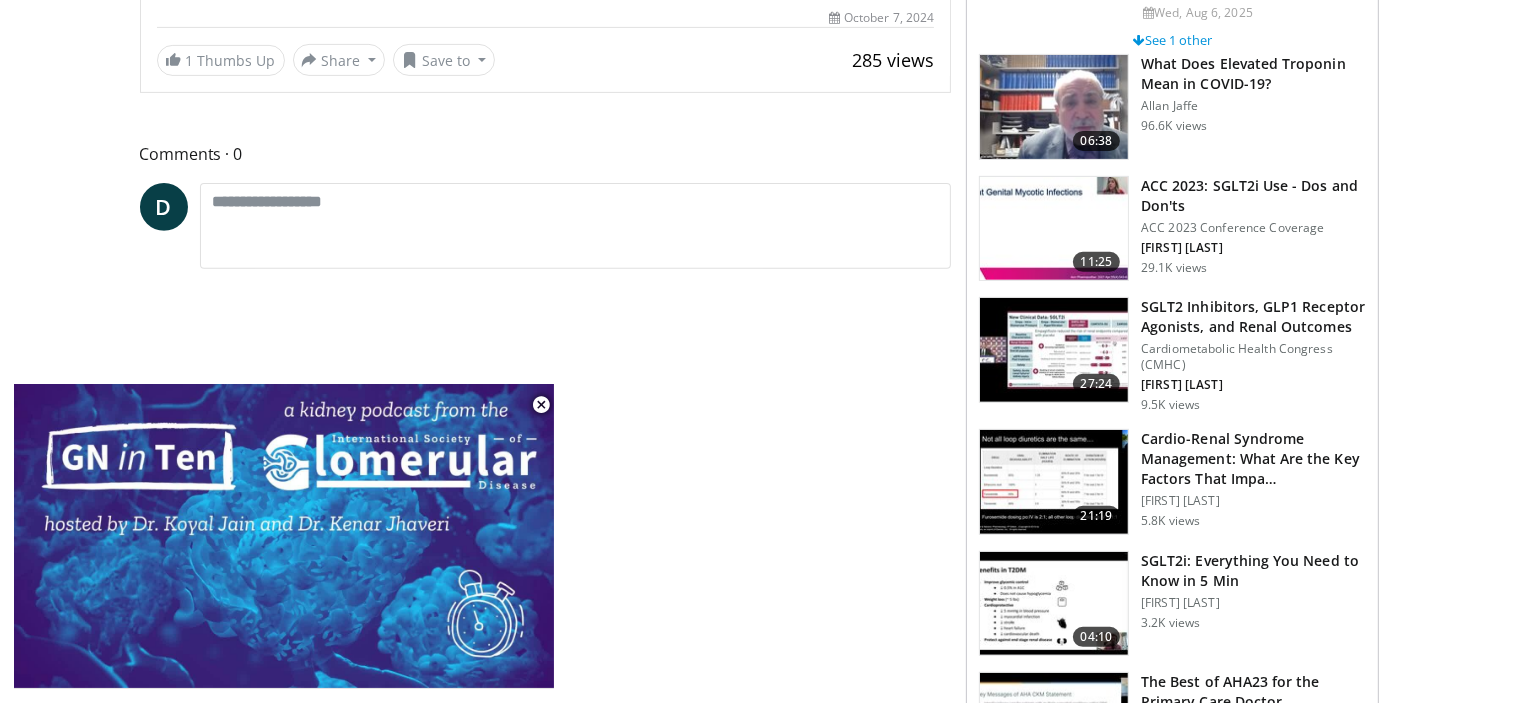 scroll, scrollTop: 748, scrollLeft: 0, axis: vertical 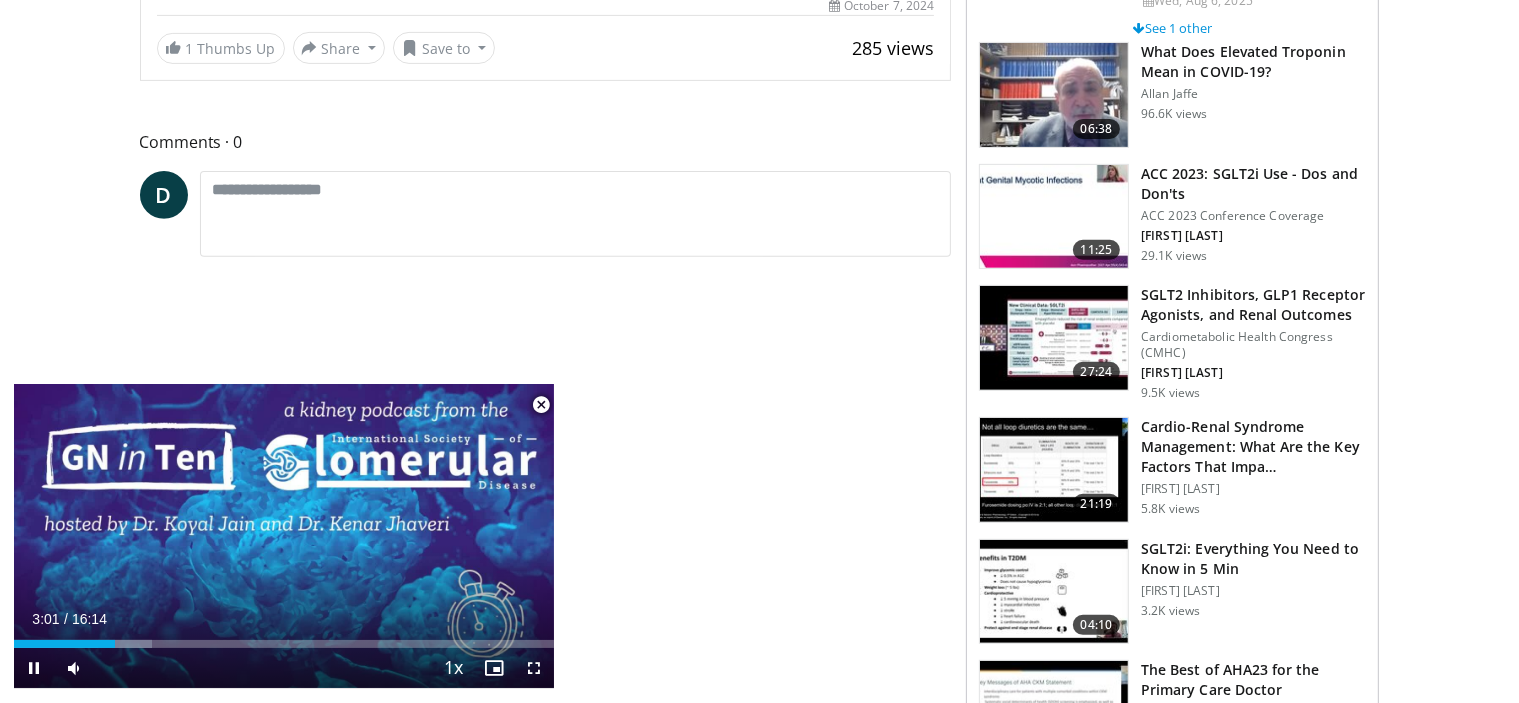click at bounding box center [541, 405] 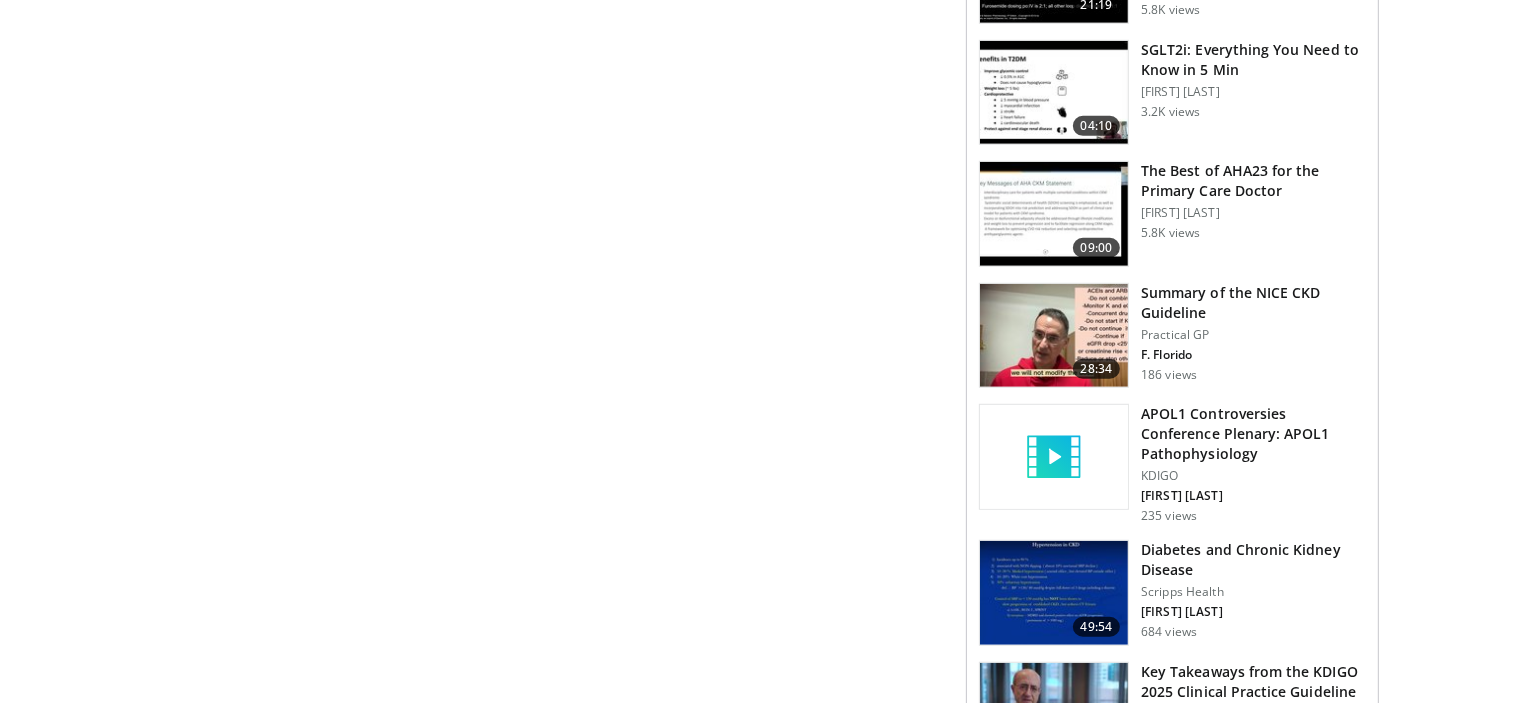 scroll, scrollTop: 1251, scrollLeft: 0, axis: vertical 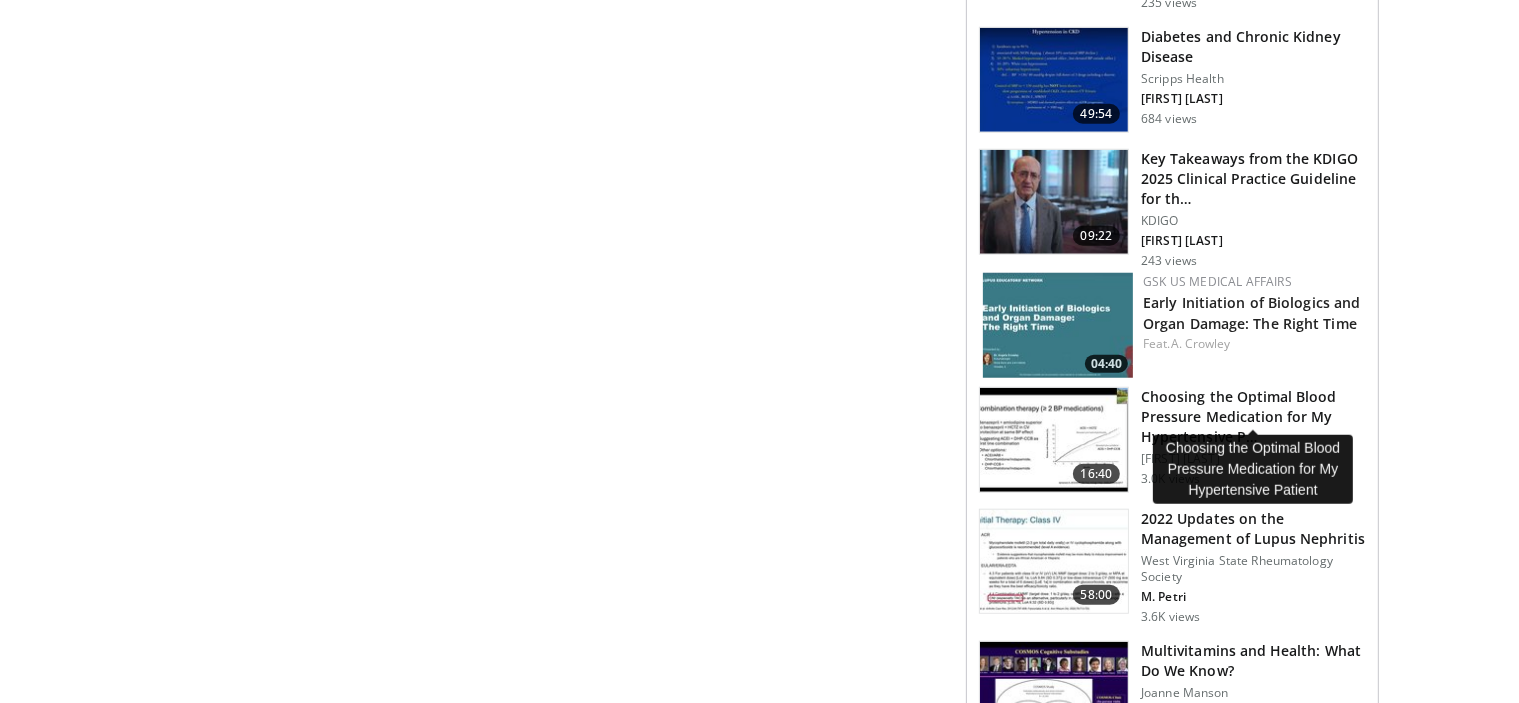 click on "Choosing the Optimal Blood Pressure Medication for My Hypertensive P…" at bounding box center [1253, 417] 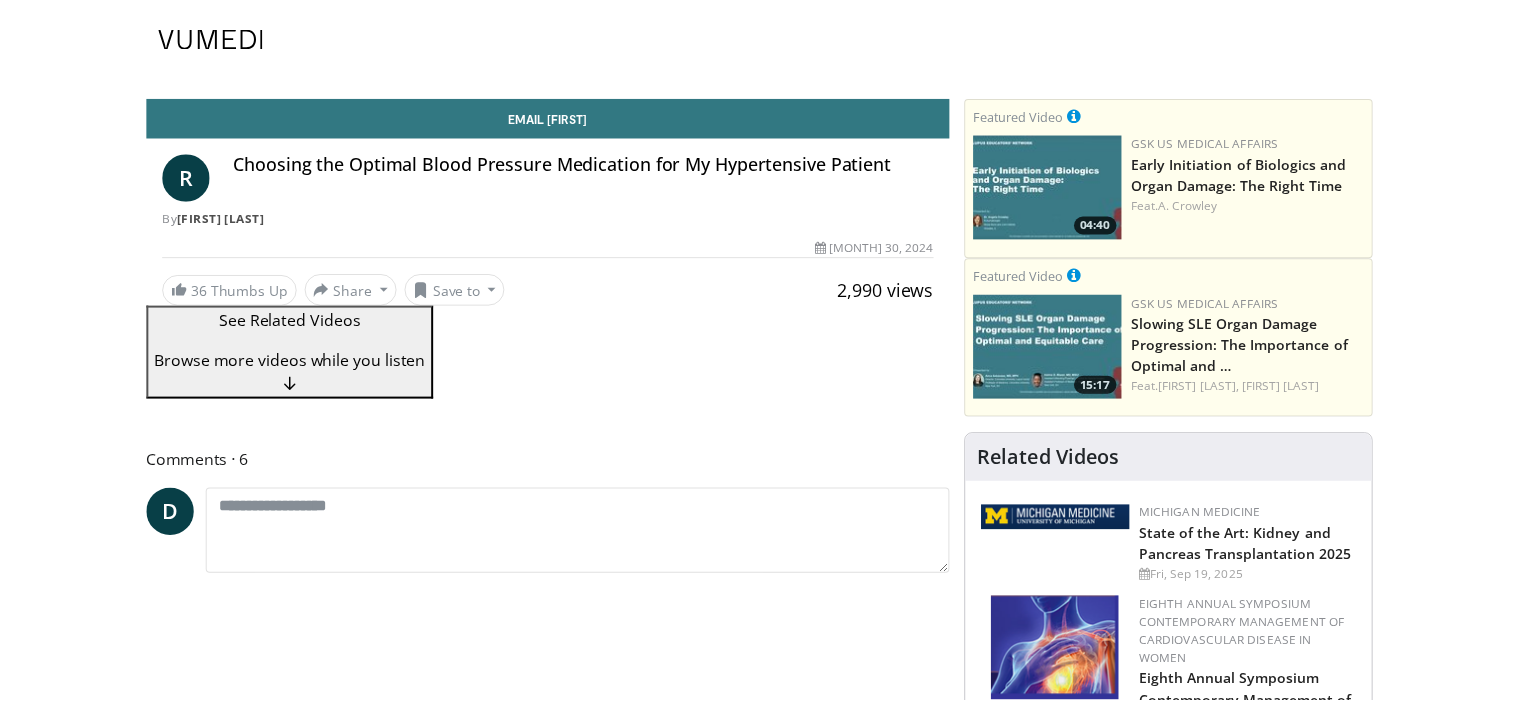 scroll, scrollTop: 0, scrollLeft: 0, axis: both 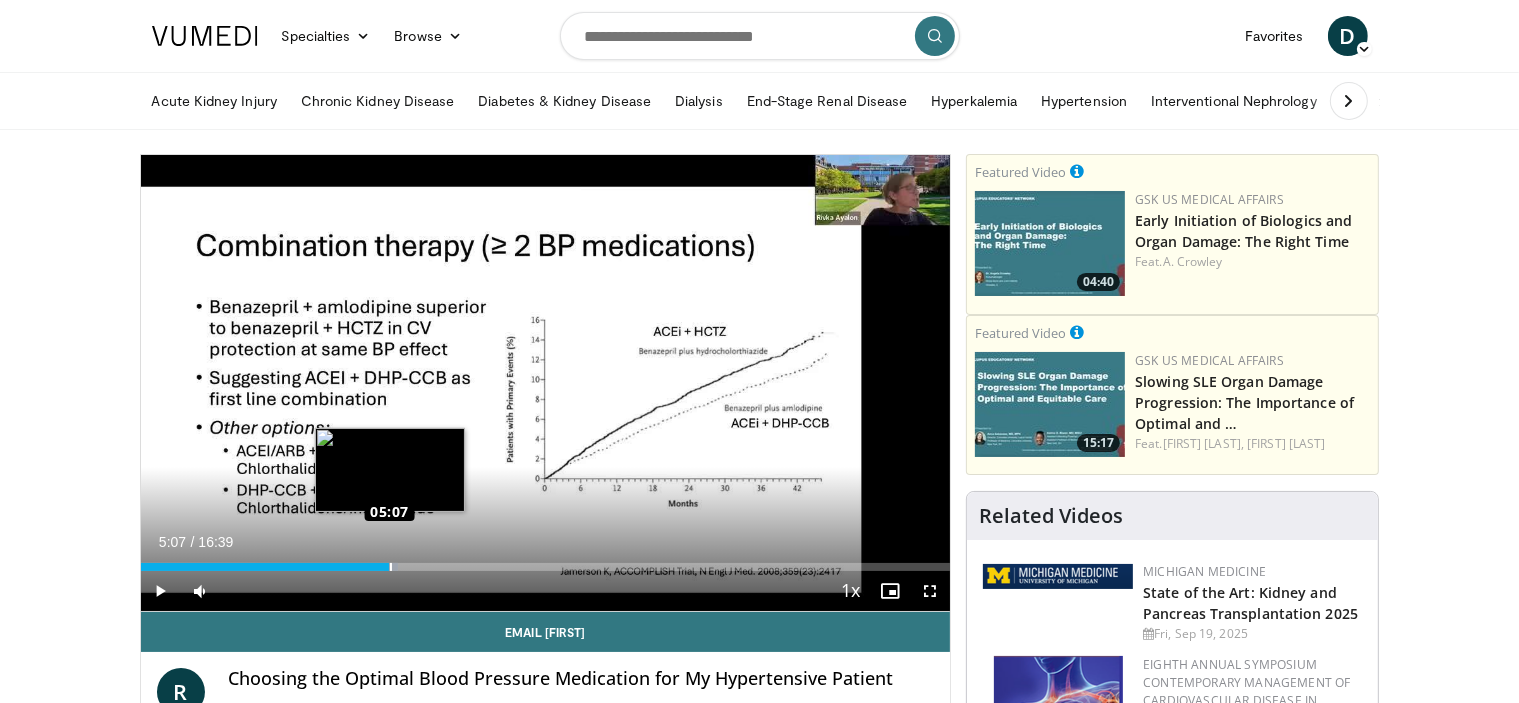 drag, startPoint x: 457, startPoint y: 568, endPoint x: 389, endPoint y: 556, distance: 69.050705 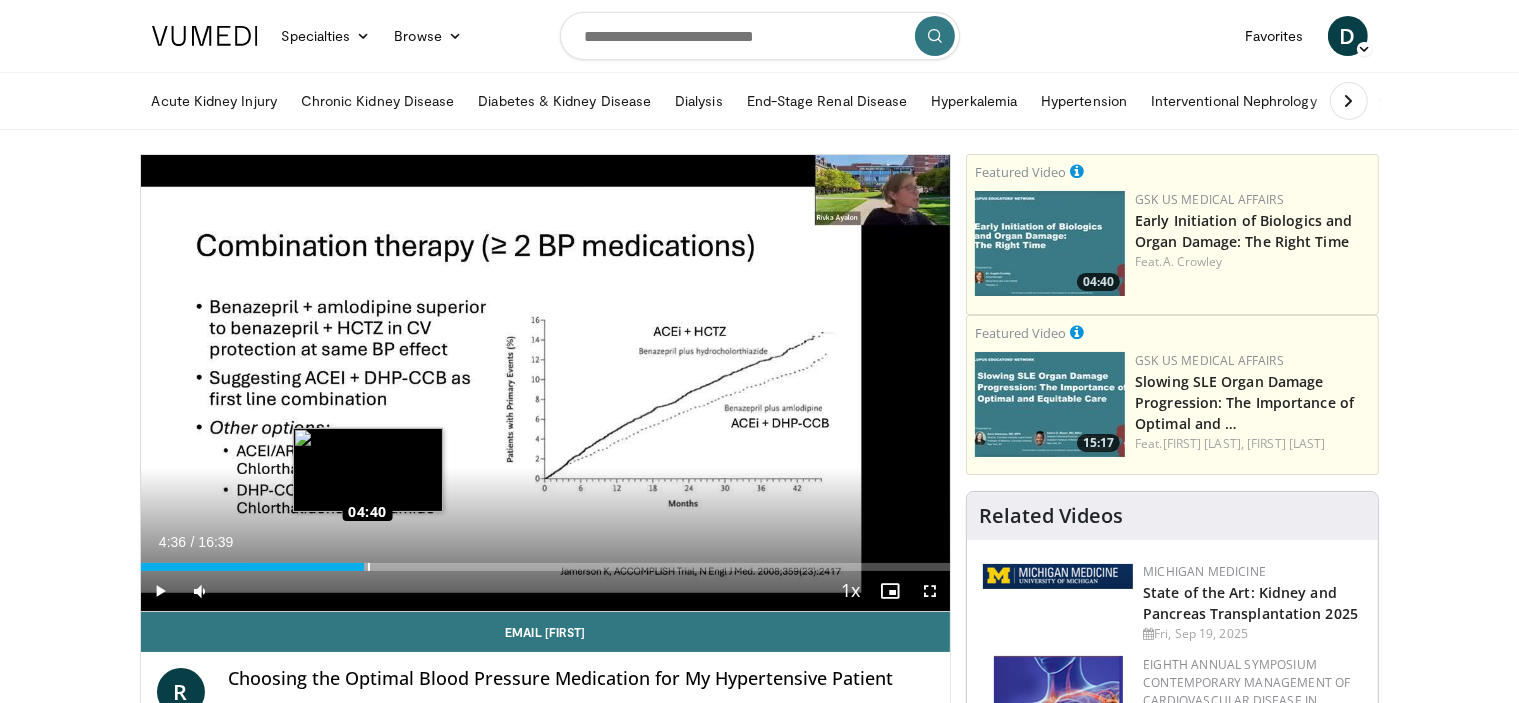 drag, startPoint x: 380, startPoint y: 565, endPoint x: 364, endPoint y: 565, distance: 16 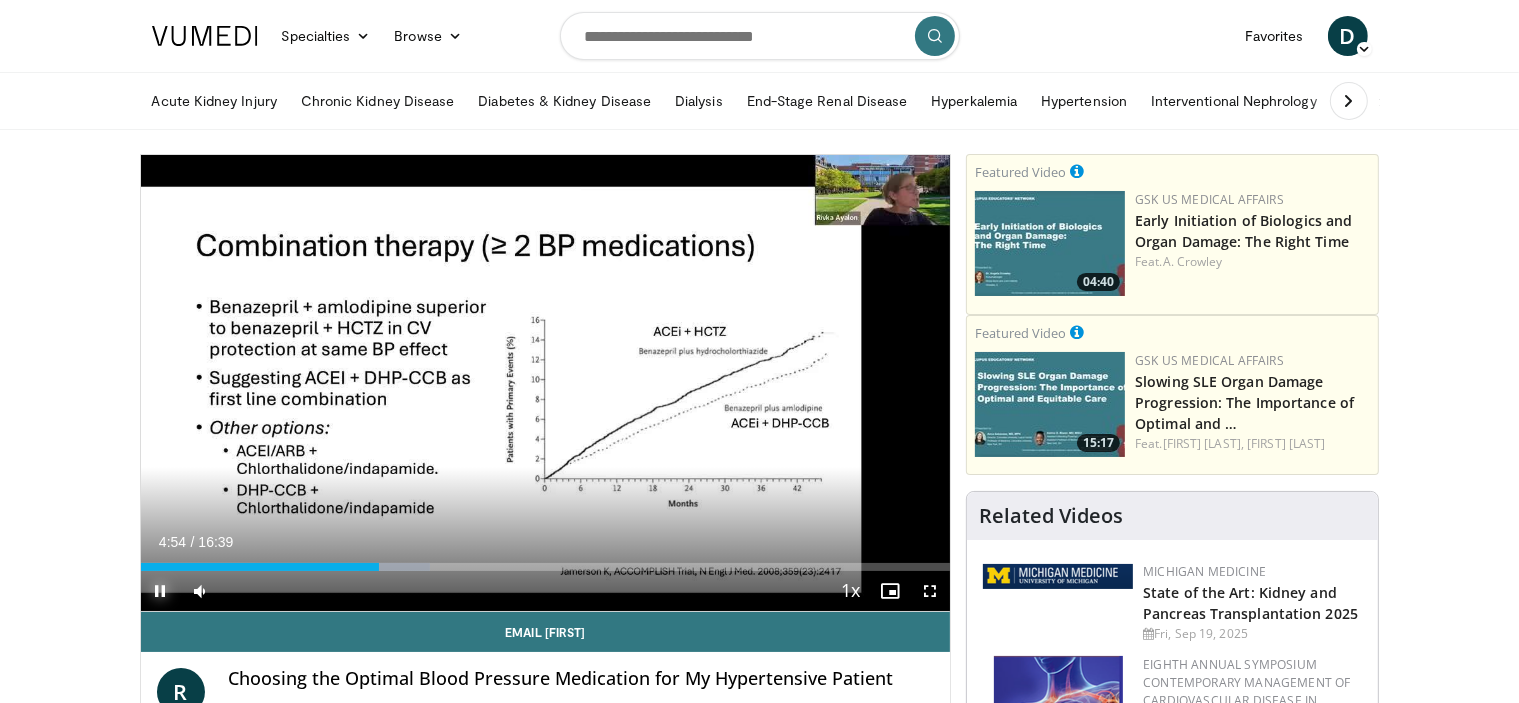 click at bounding box center (161, 591) 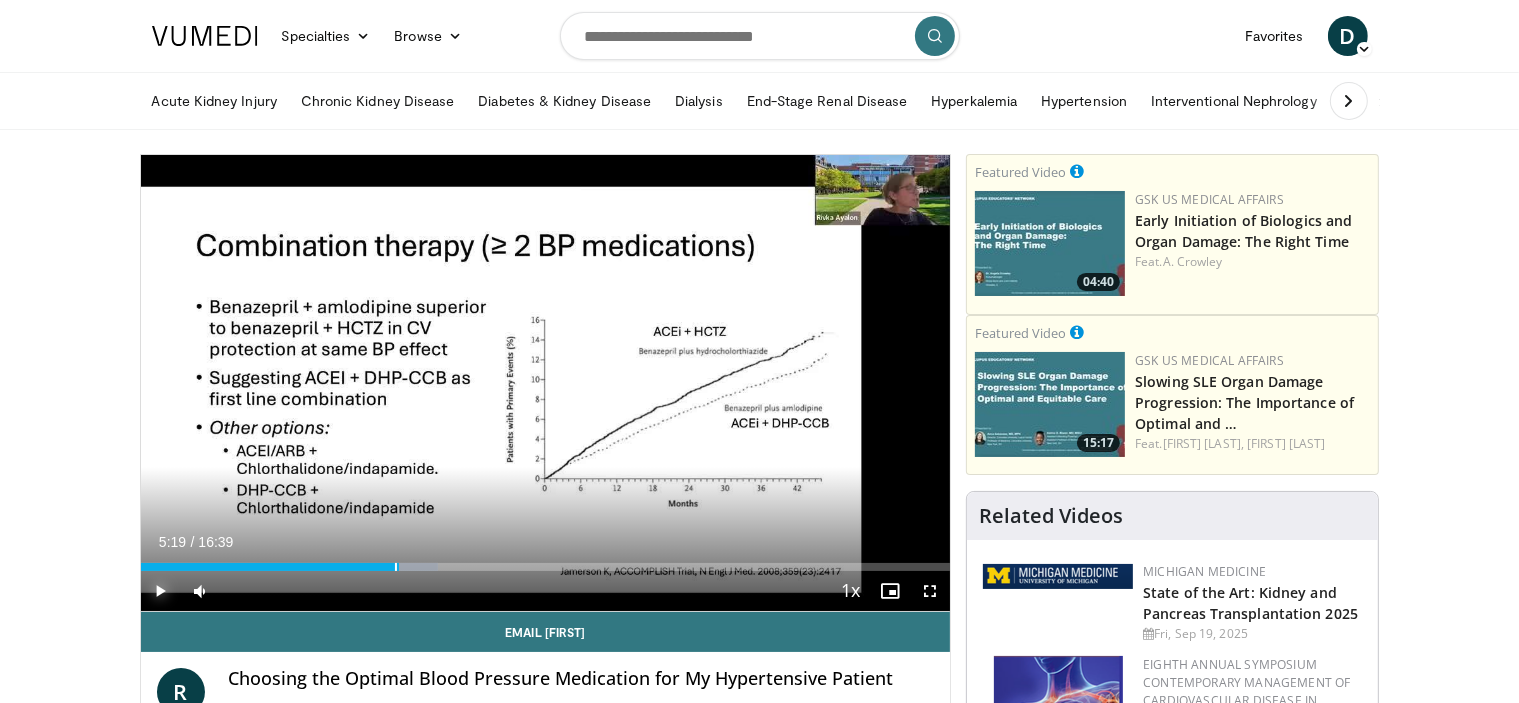 drag, startPoint x: 380, startPoint y: 568, endPoint x: 399, endPoint y: 572, distance: 19.416489 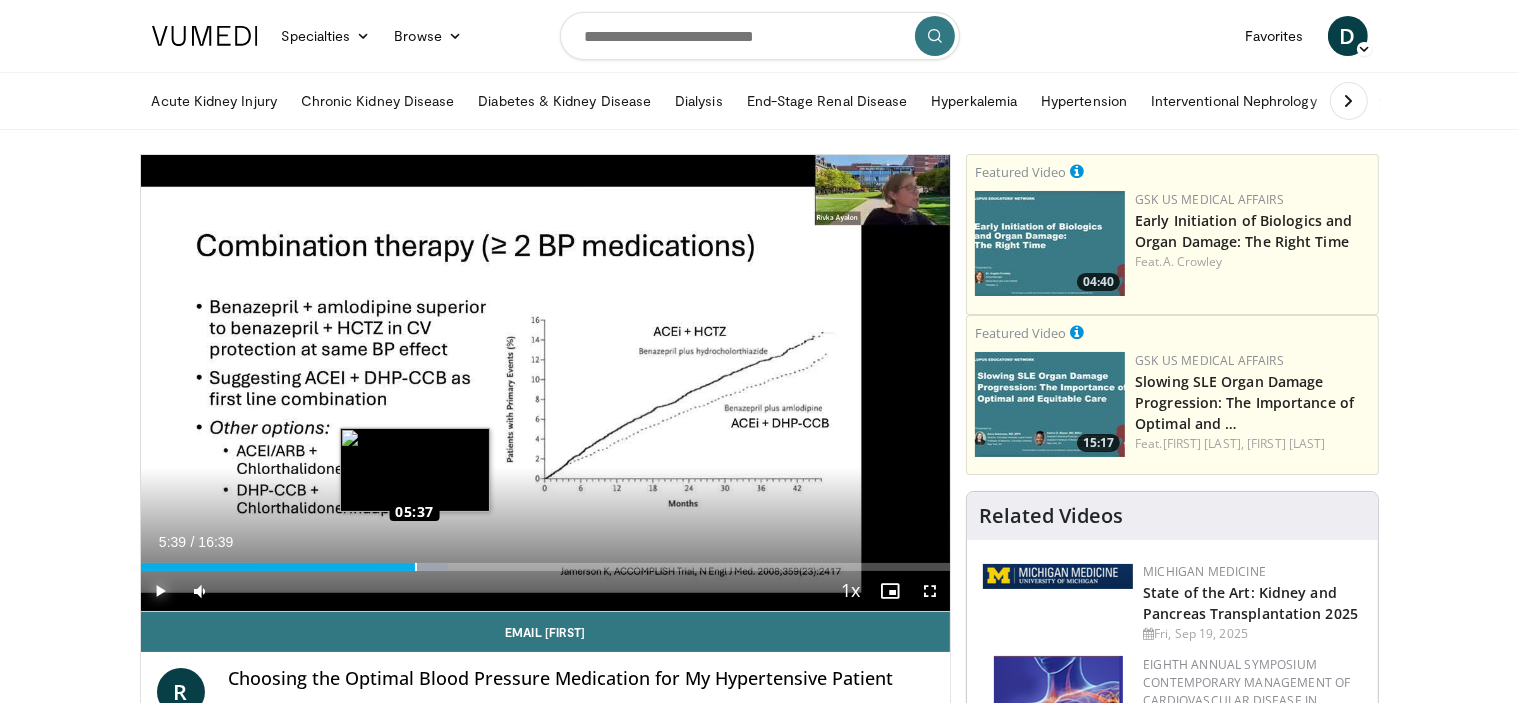 drag, startPoint x: 397, startPoint y: 566, endPoint x: 415, endPoint y: 564, distance: 18.110771 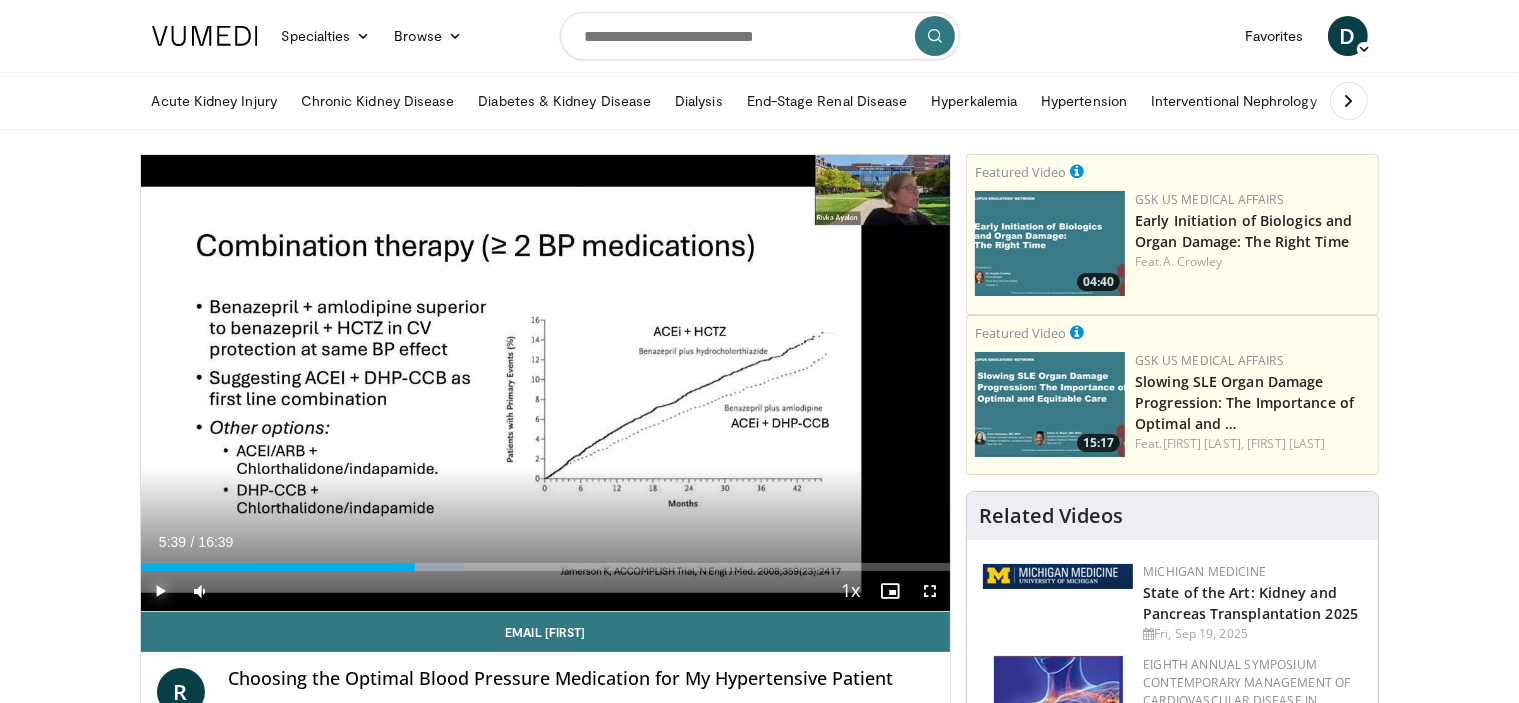 click at bounding box center [161, 591] 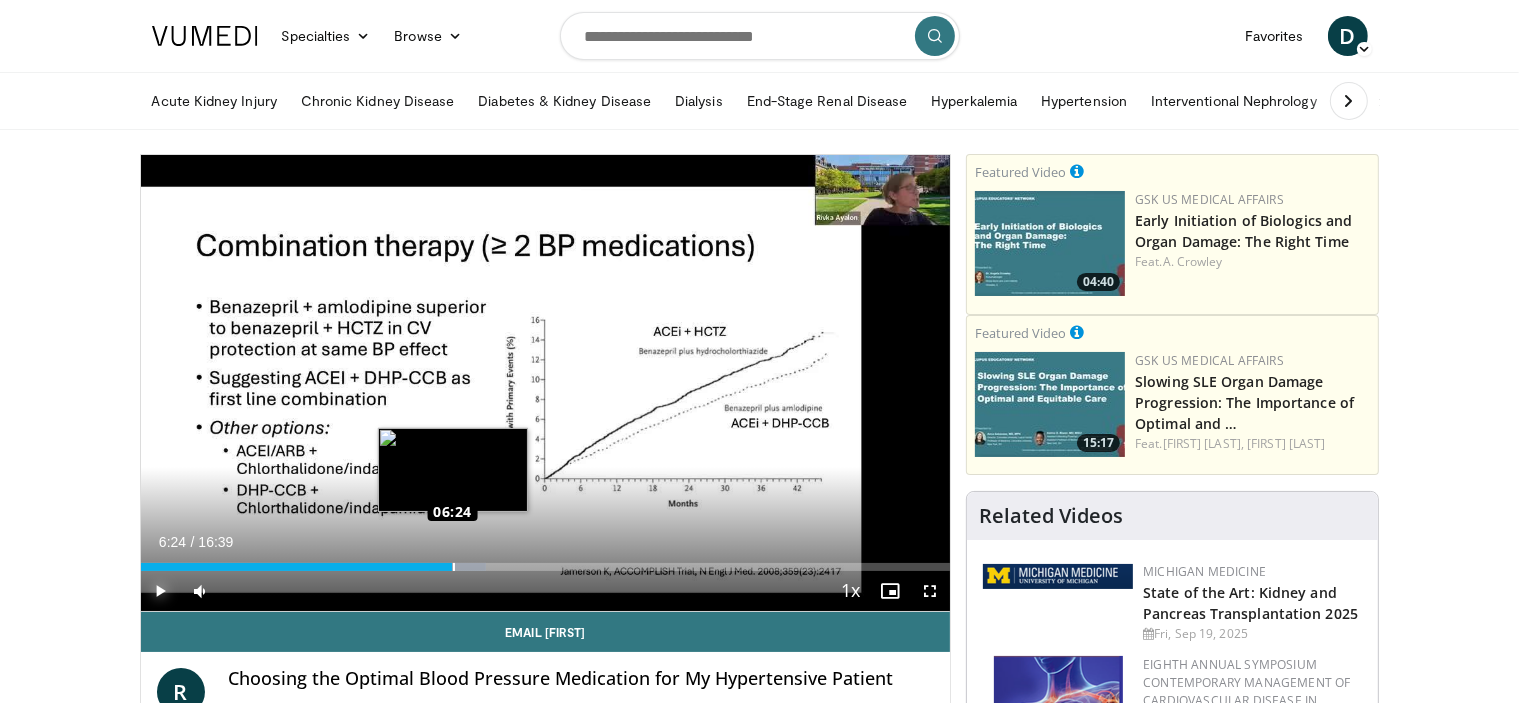 drag, startPoint x: 428, startPoint y: 561, endPoint x: 453, endPoint y: 561, distance: 25 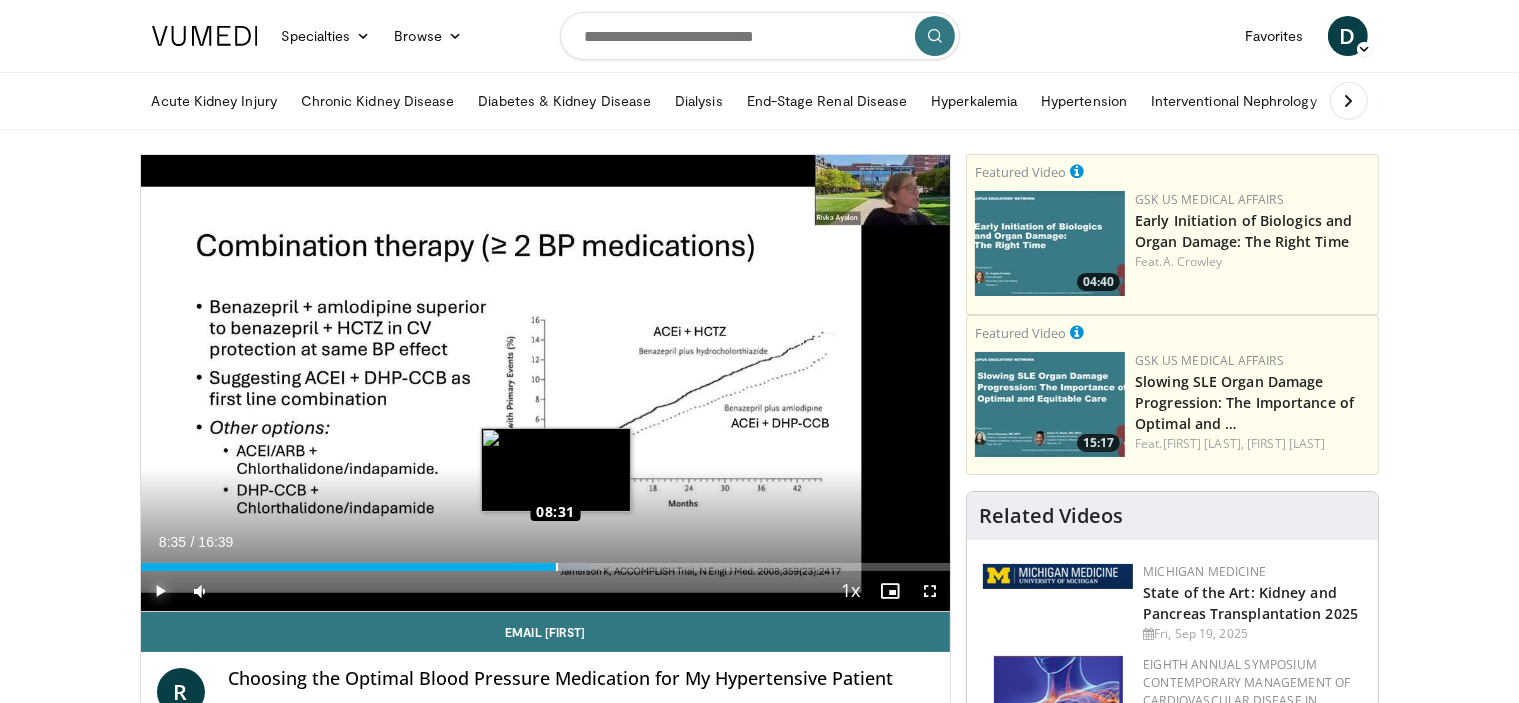 drag, startPoint x: 539, startPoint y: 566, endPoint x: 558, endPoint y: 563, distance: 19.235384 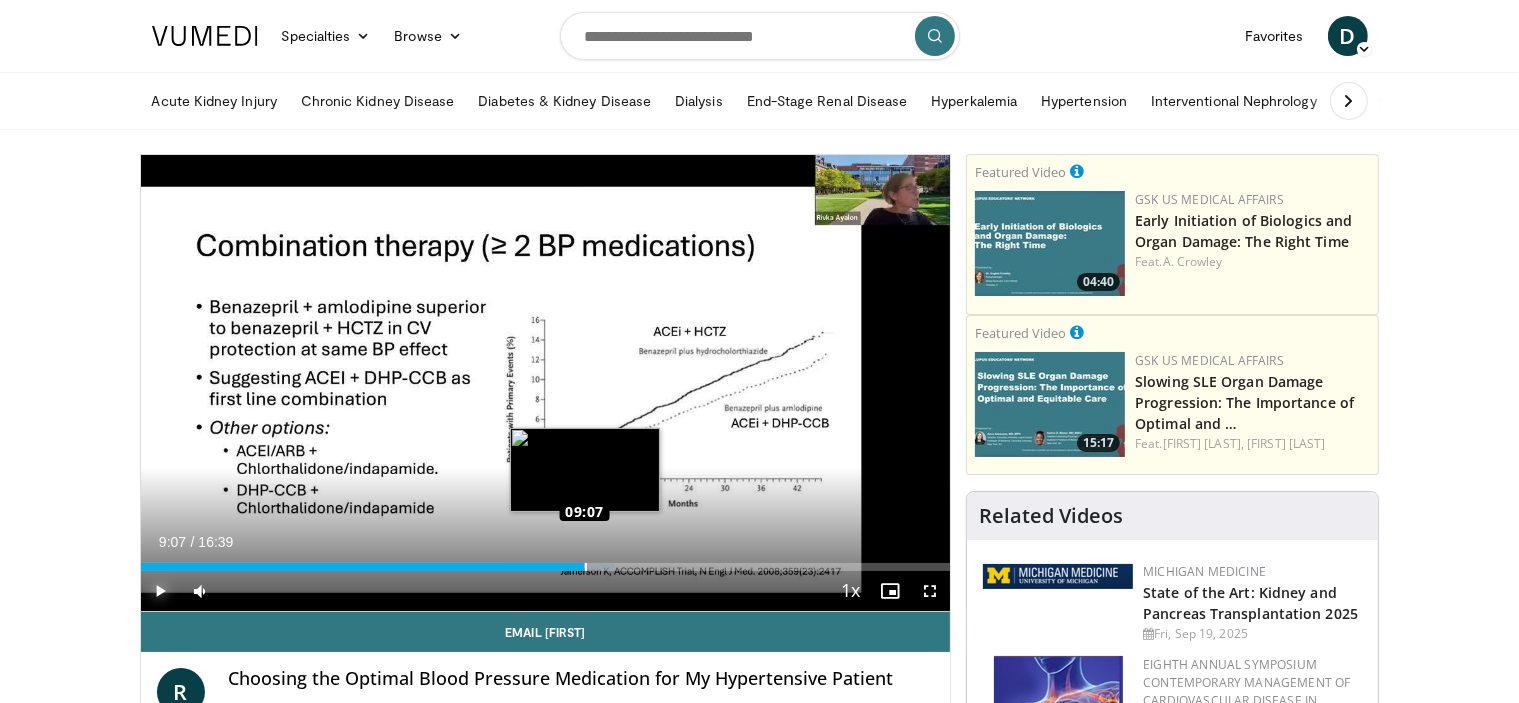 drag, startPoint x: 556, startPoint y: 559, endPoint x: 584, endPoint y: 565, distance: 28.635643 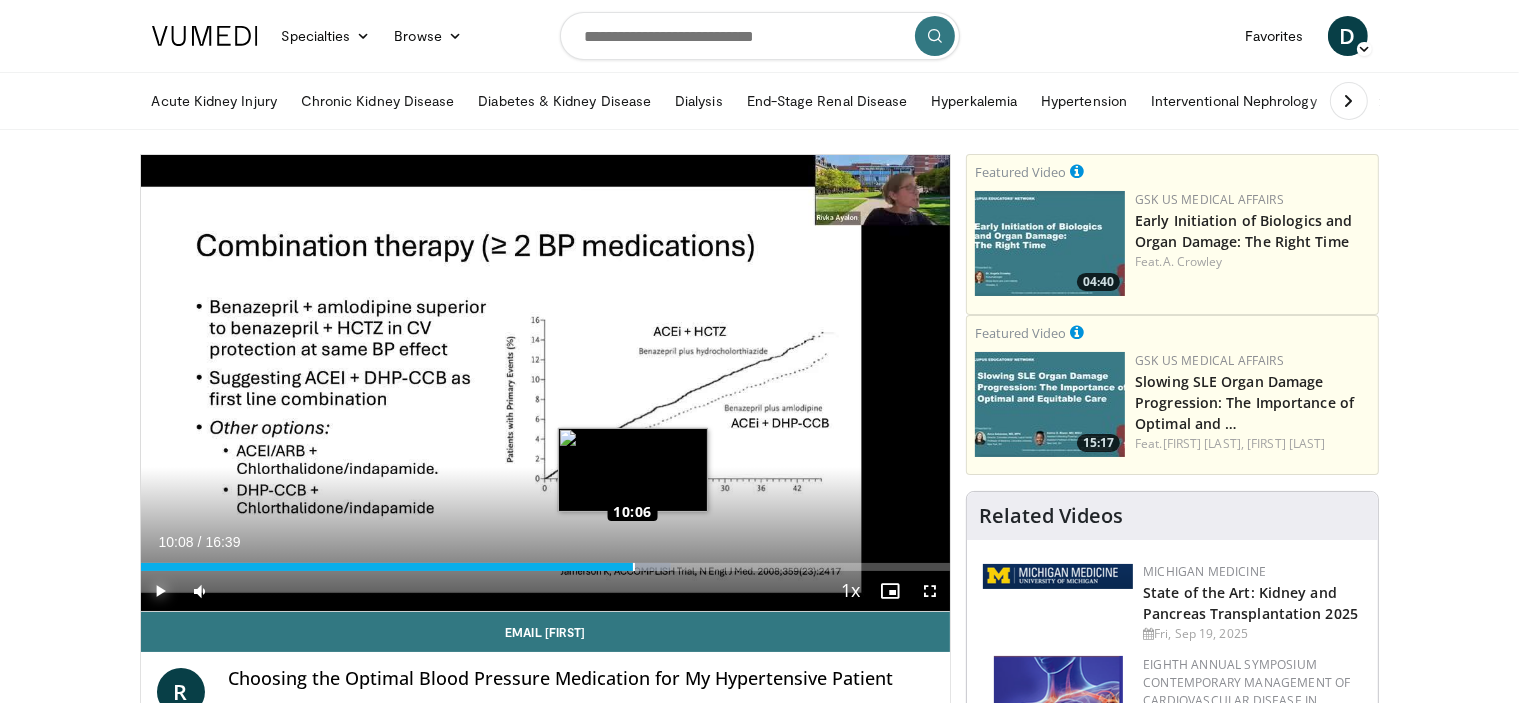 drag, startPoint x: 618, startPoint y: 566, endPoint x: 633, endPoint y: 566, distance: 15 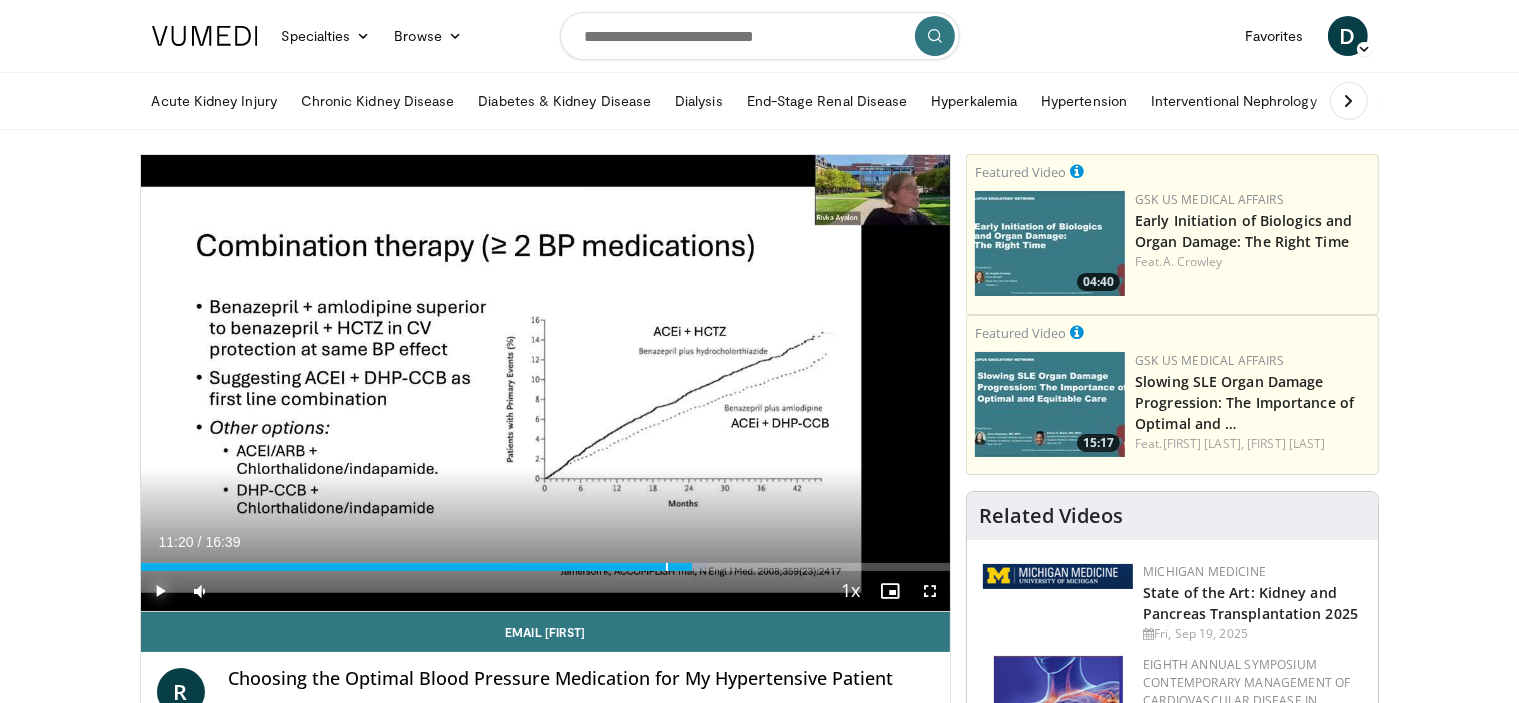 drag, startPoint x: 633, startPoint y: 567, endPoint x: 692, endPoint y: 571, distance: 59.135437 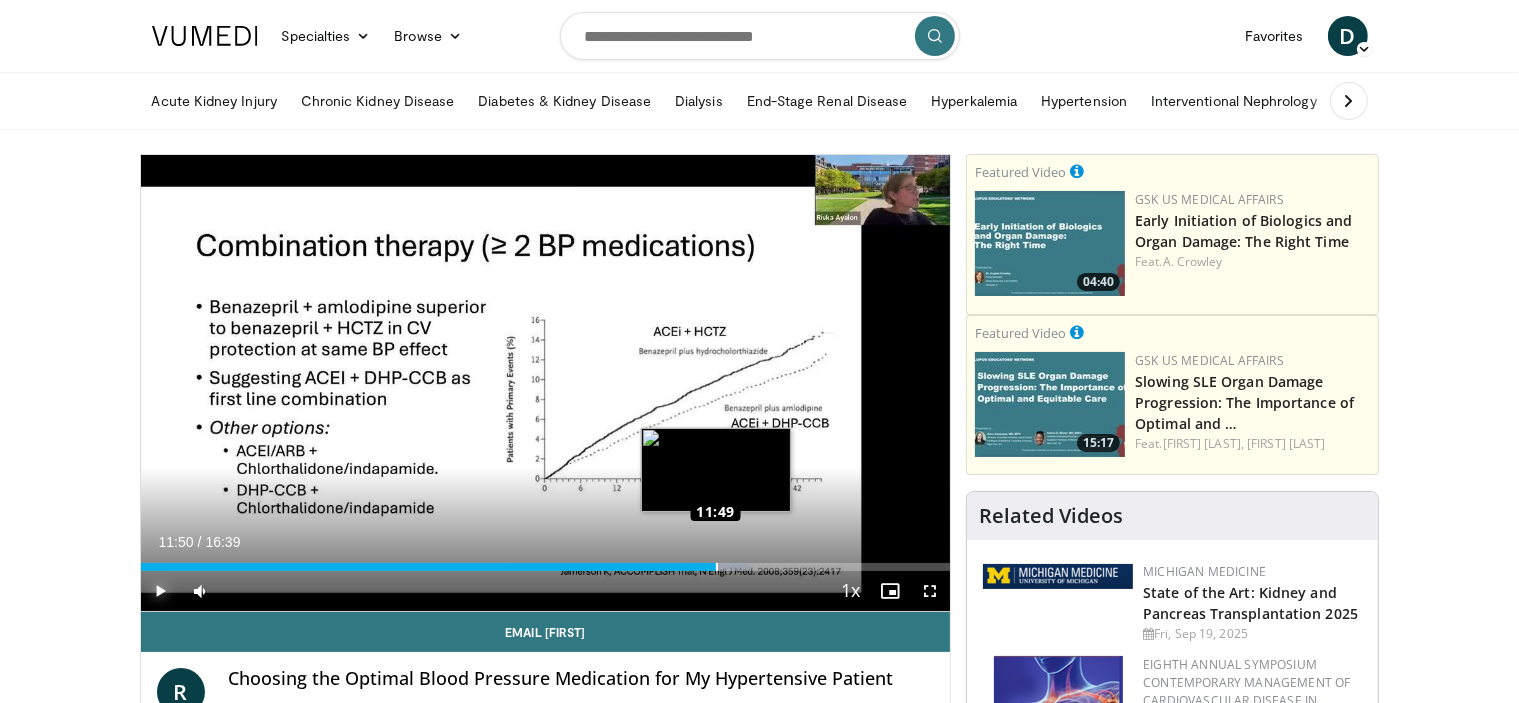 drag, startPoint x: 687, startPoint y: 563, endPoint x: 716, endPoint y: 569, distance: 29.614185 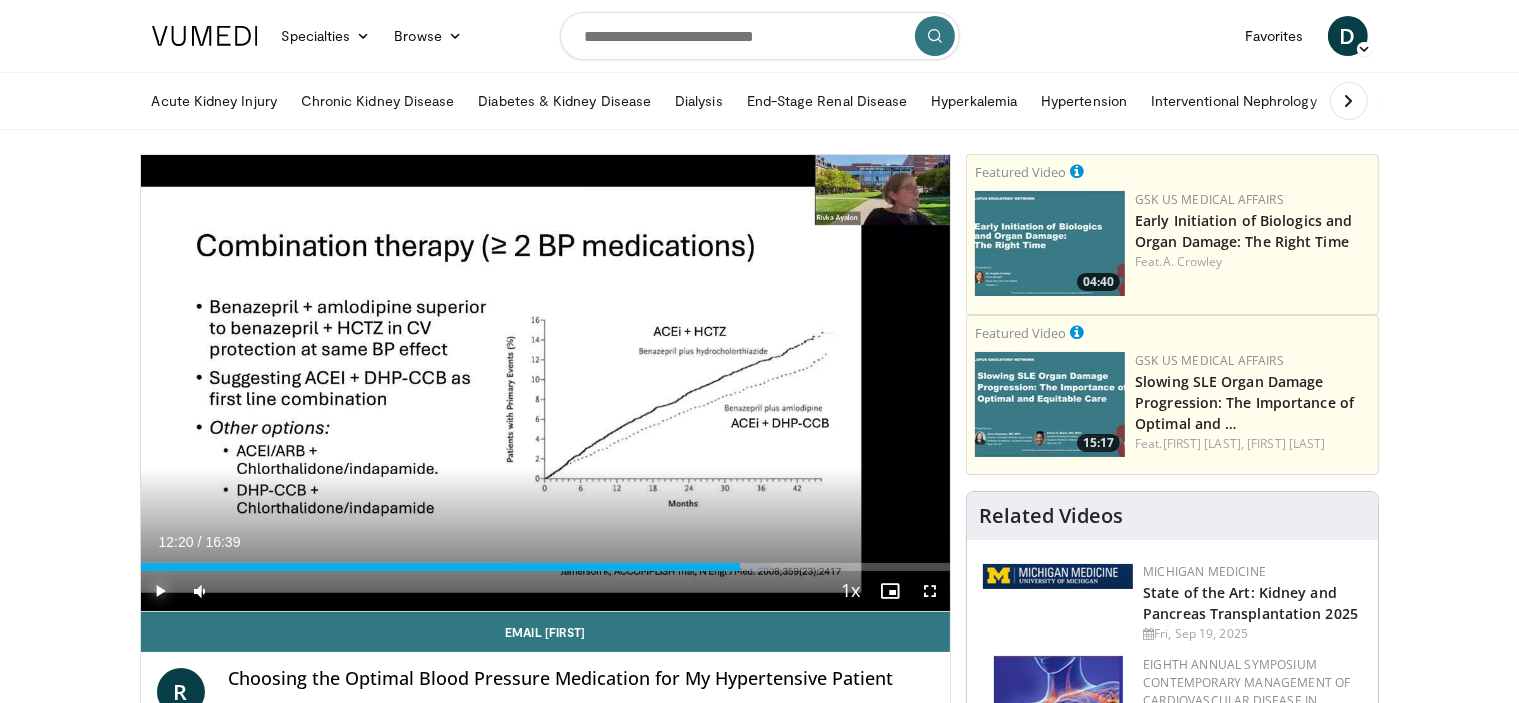 drag, startPoint x: 716, startPoint y: 569, endPoint x: 740, endPoint y: 567, distance: 24.083189 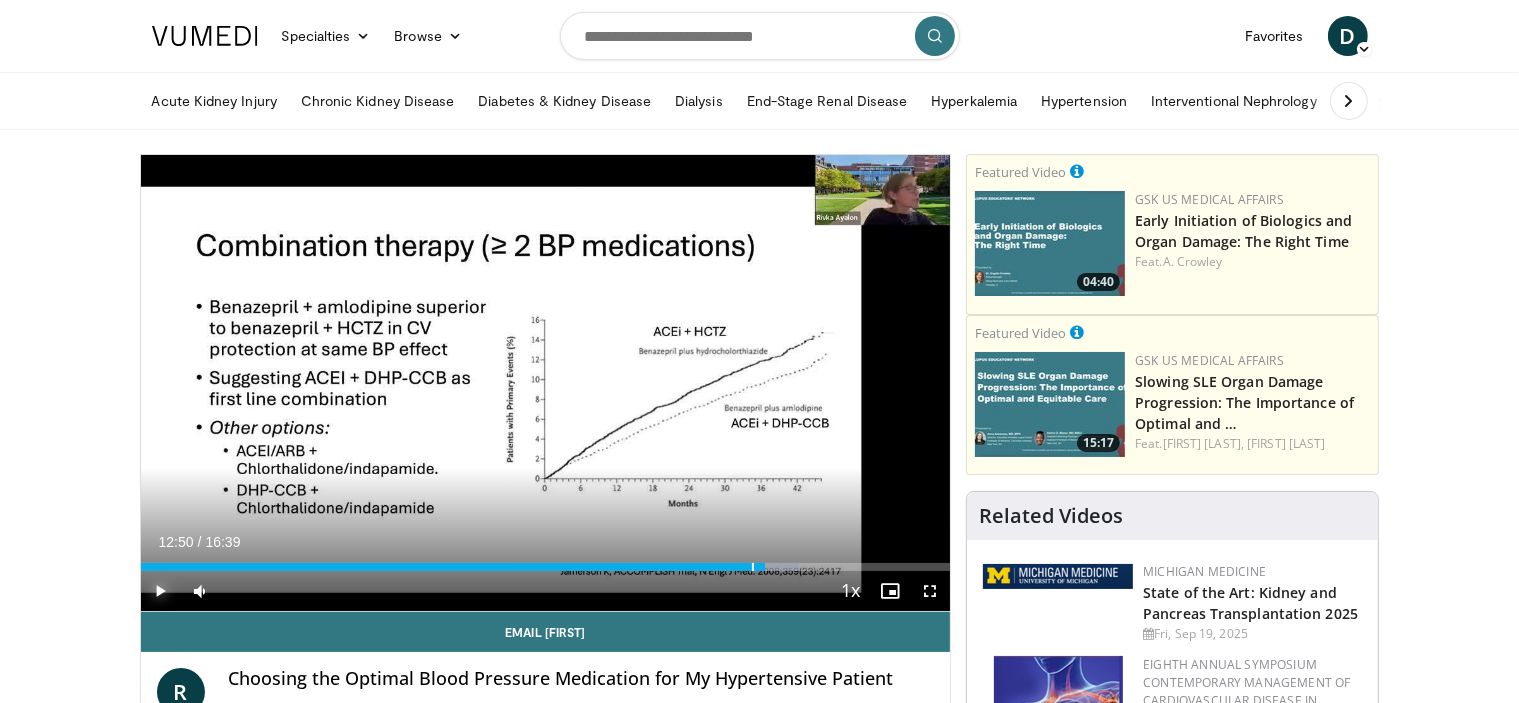 drag, startPoint x: 740, startPoint y: 567, endPoint x: 765, endPoint y: 571, distance: 25.317978 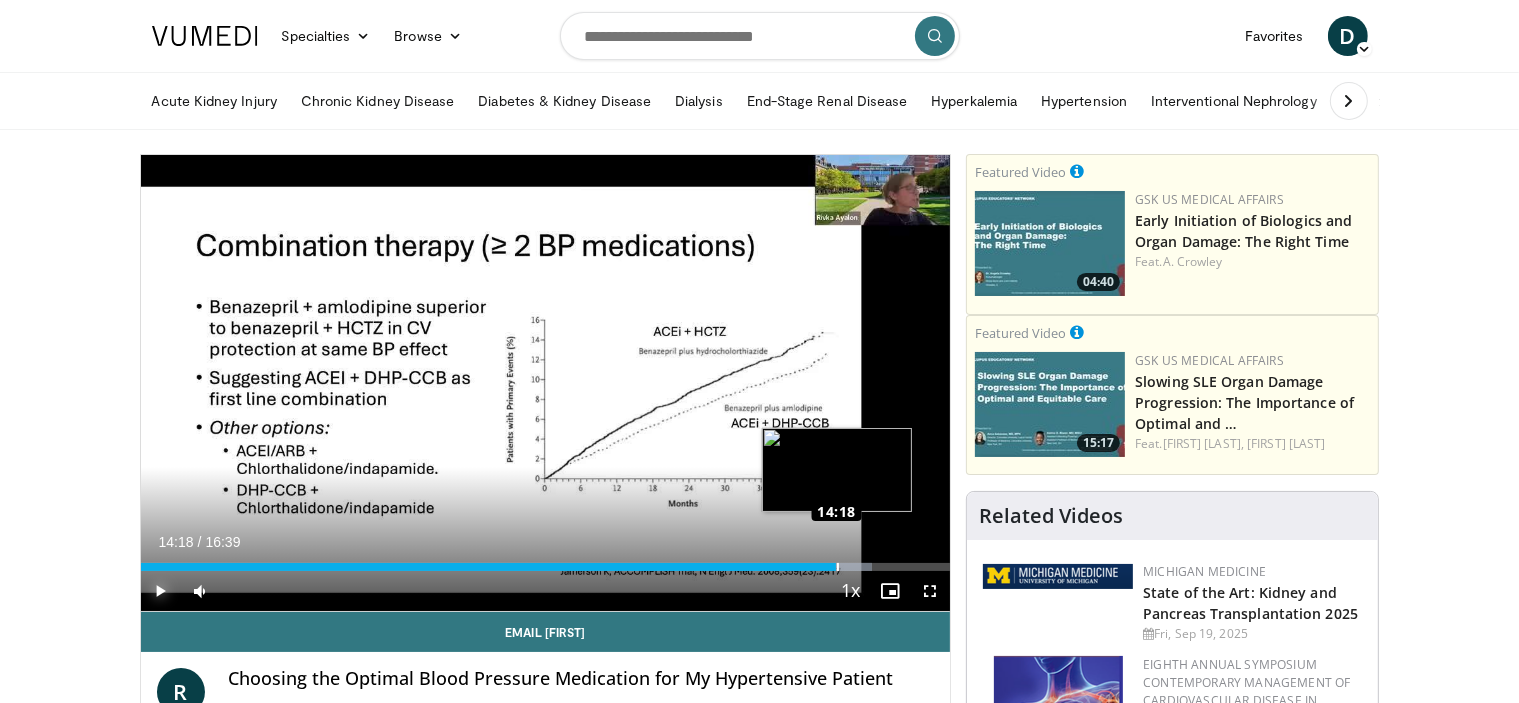 drag, startPoint x: 817, startPoint y: 566, endPoint x: 836, endPoint y: 566, distance: 19 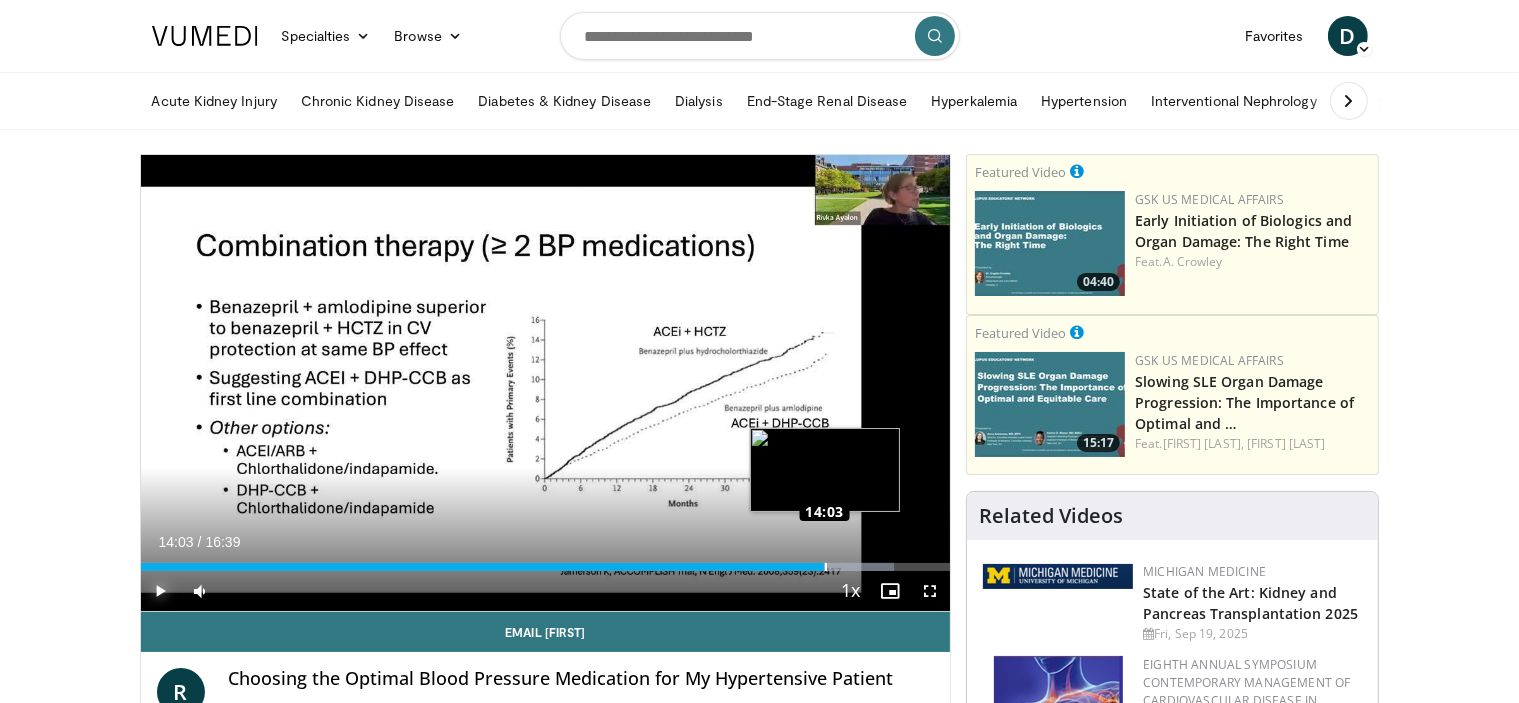 drag, startPoint x: 835, startPoint y: 559, endPoint x: 824, endPoint y: 559, distance: 11 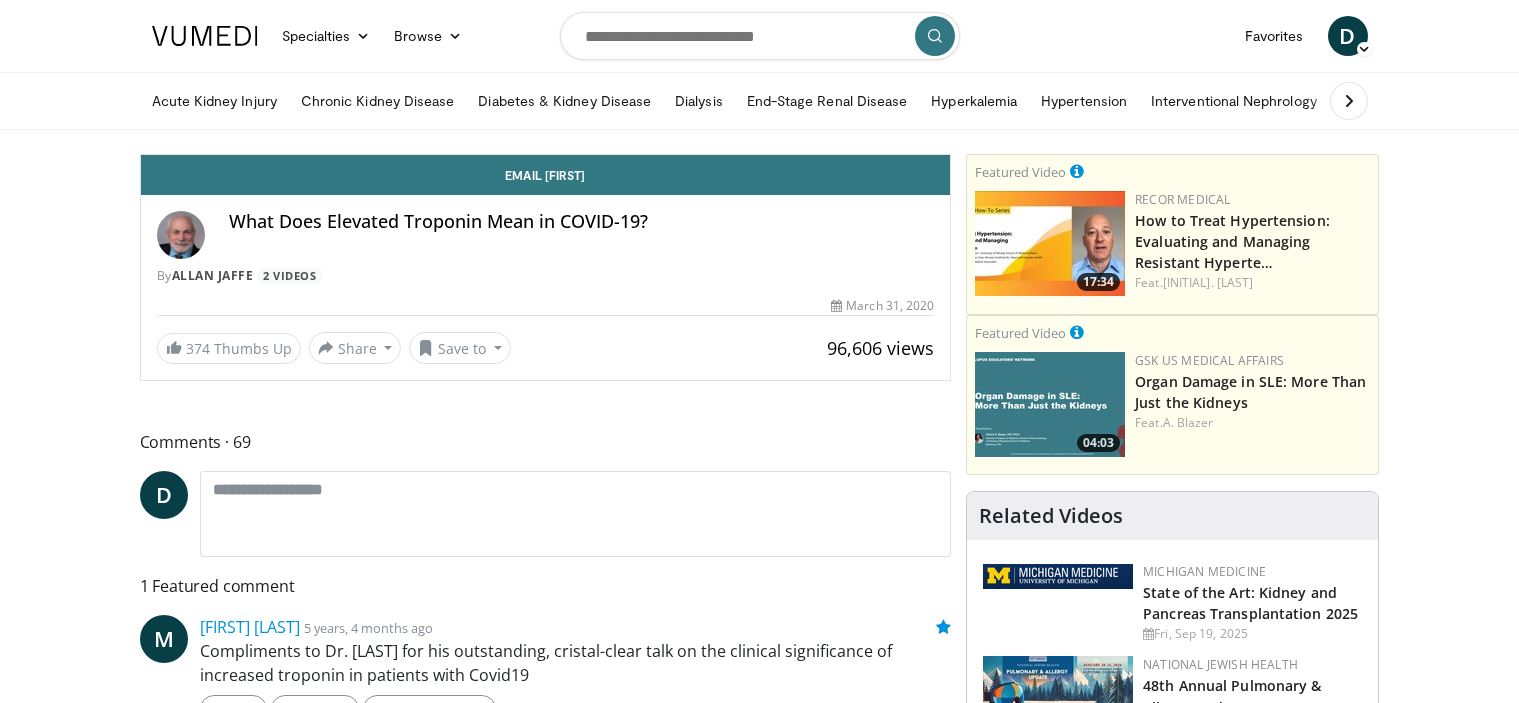 scroll, scrollTop: 0, scrollLeft: 0, axis: both 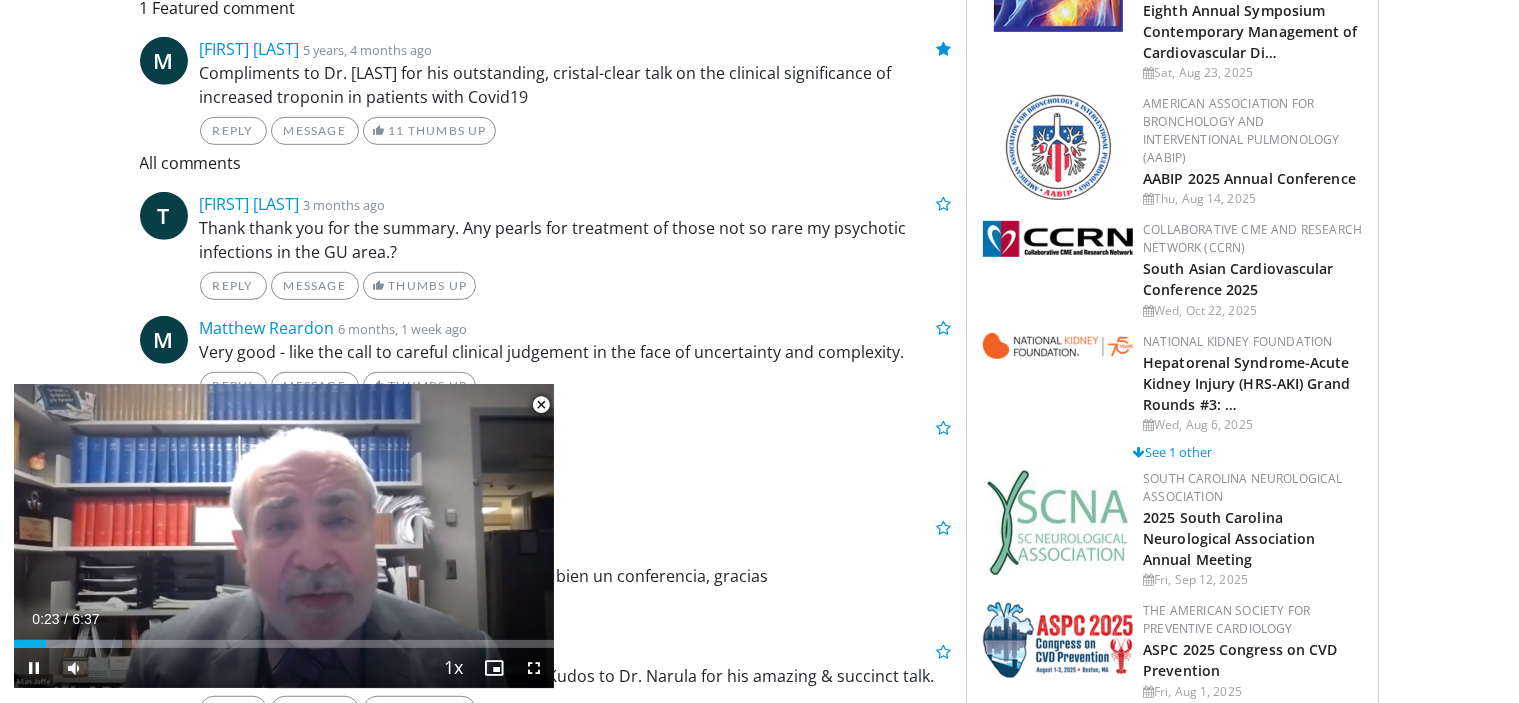 click at bounding box center (541, 405) 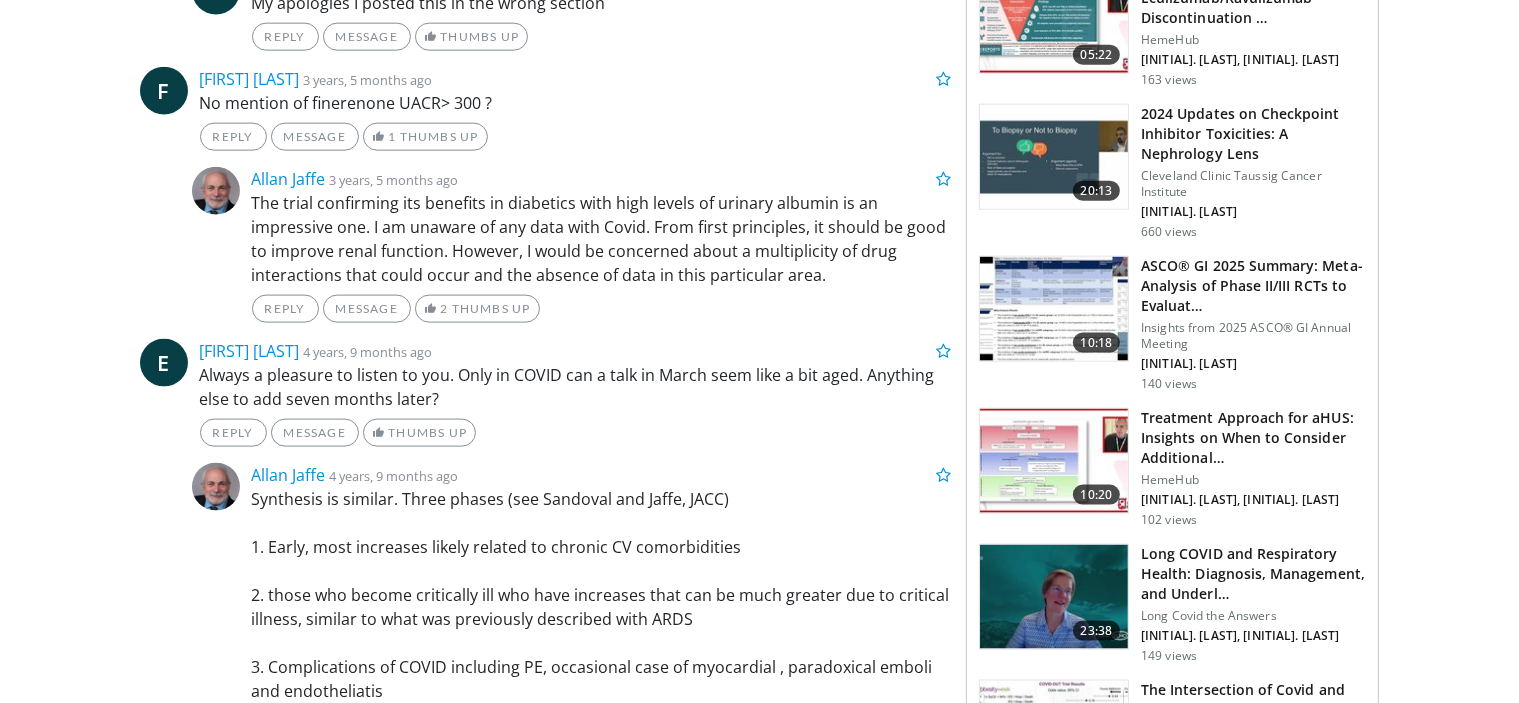 scroll, scrollTop: 0, scrollLeft: 0, axis: both 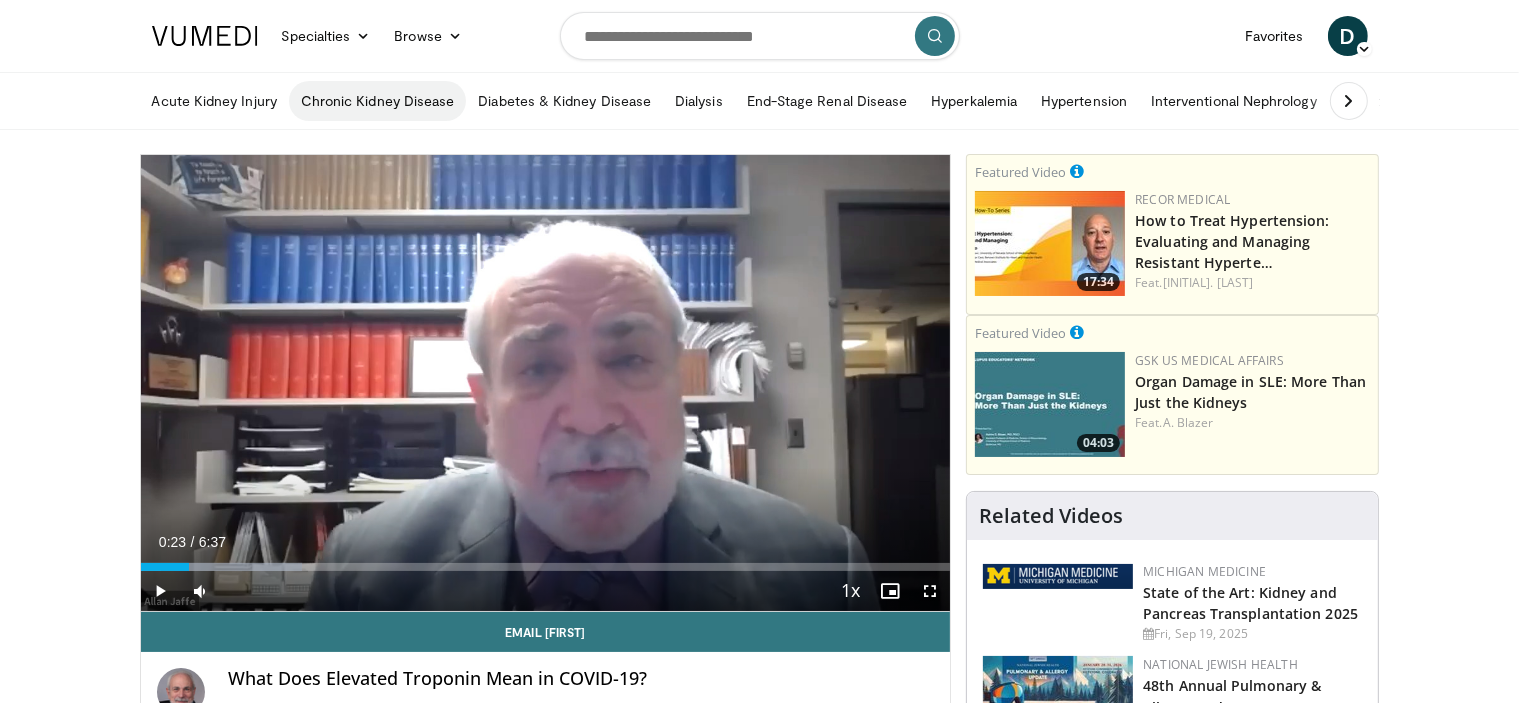 click on "Chronic Kidney Disease" at bounding box center [378, 101] 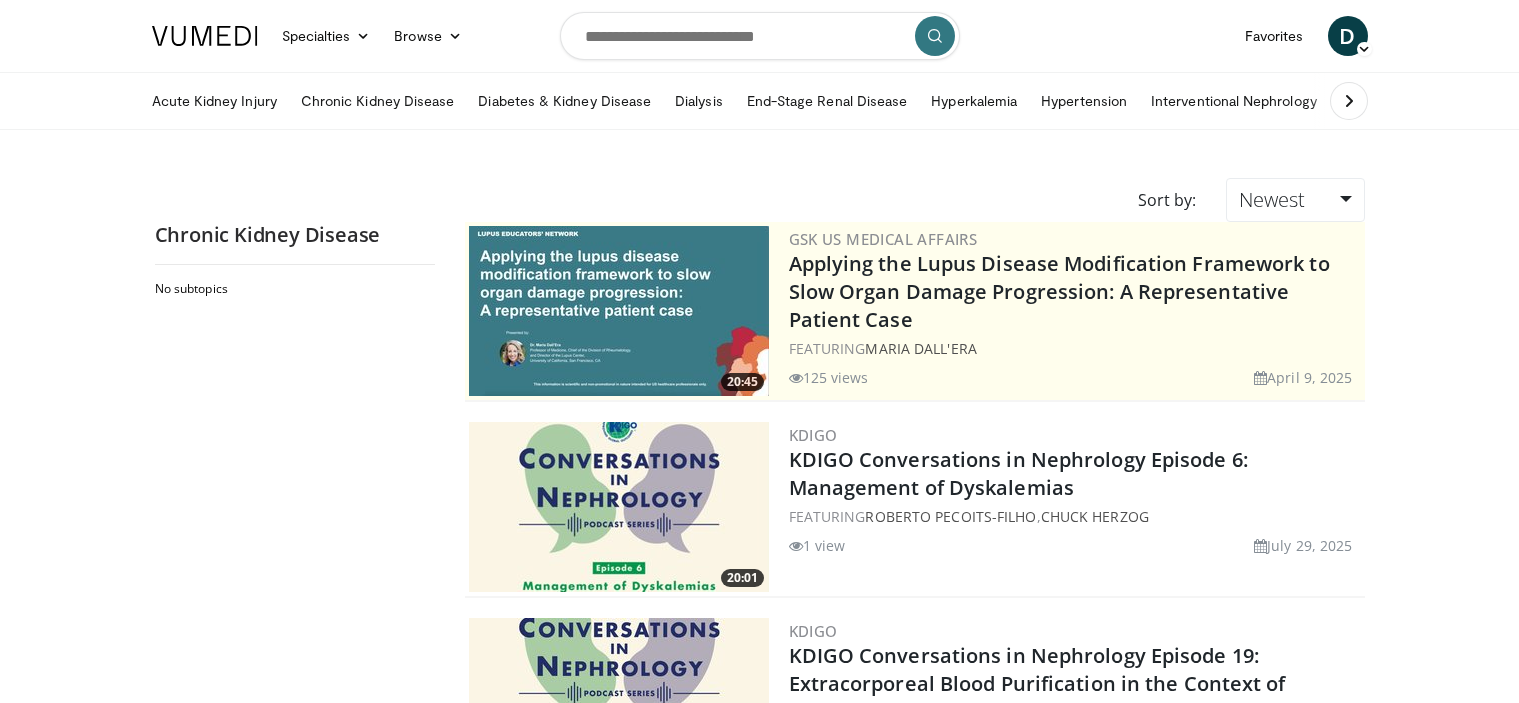 scroll, scrollTop: 0, scrollLeft: 0, axis: both 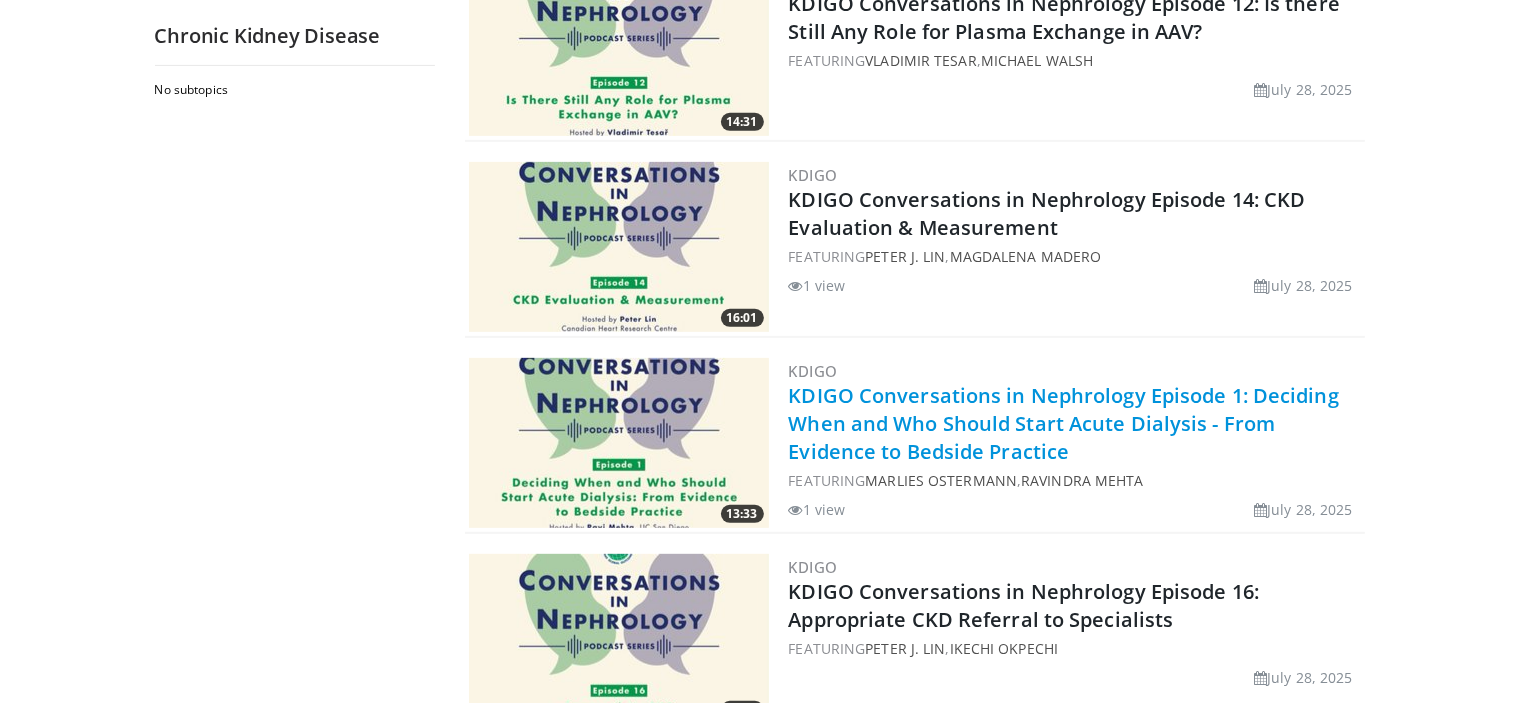 click on "KDIGO Conversations in Nephrology Episode 1: Deciding When and Who Should Start Acute Dialysis - From Evidence to Bedside Practice" at bounding box center (1064, 423) 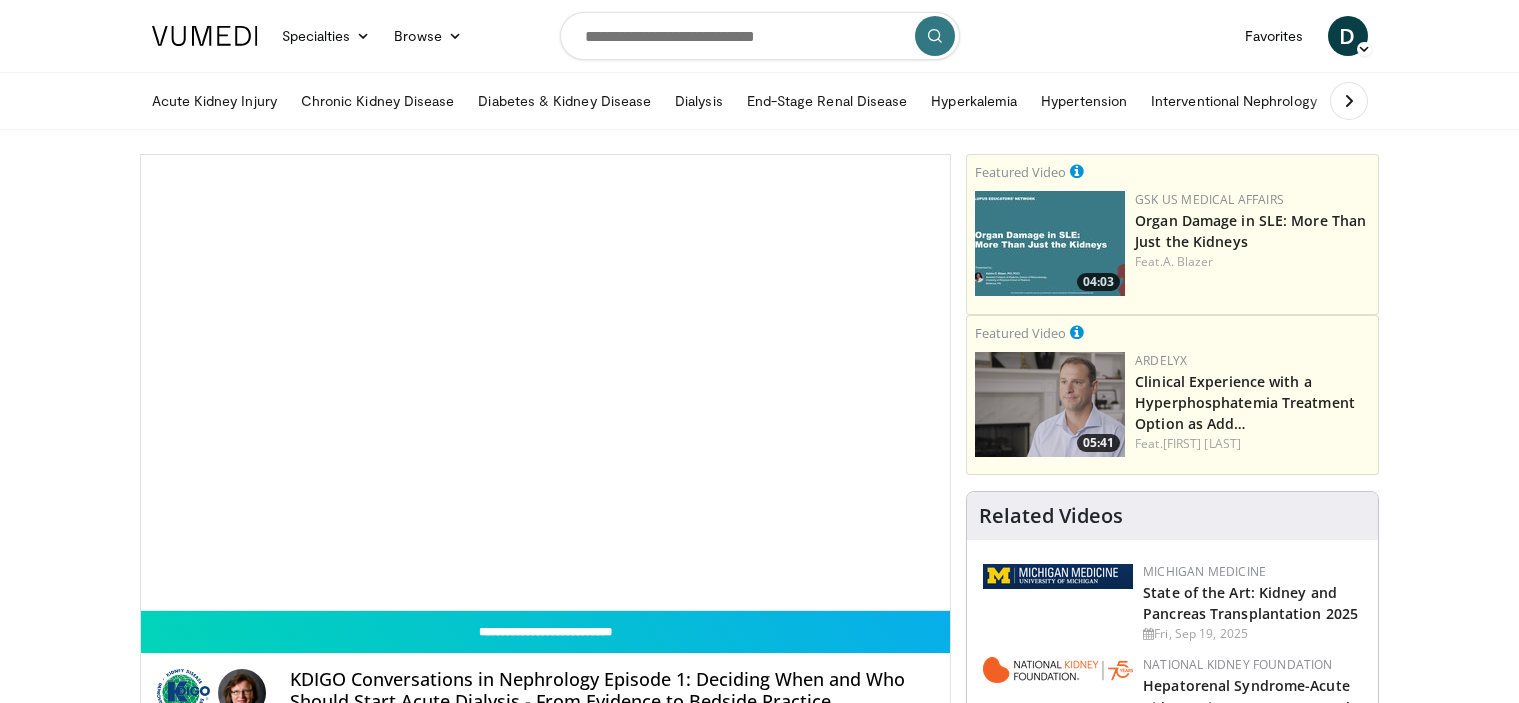 scroll, scrollTop: 0, scrollLeft: 0, axis: both 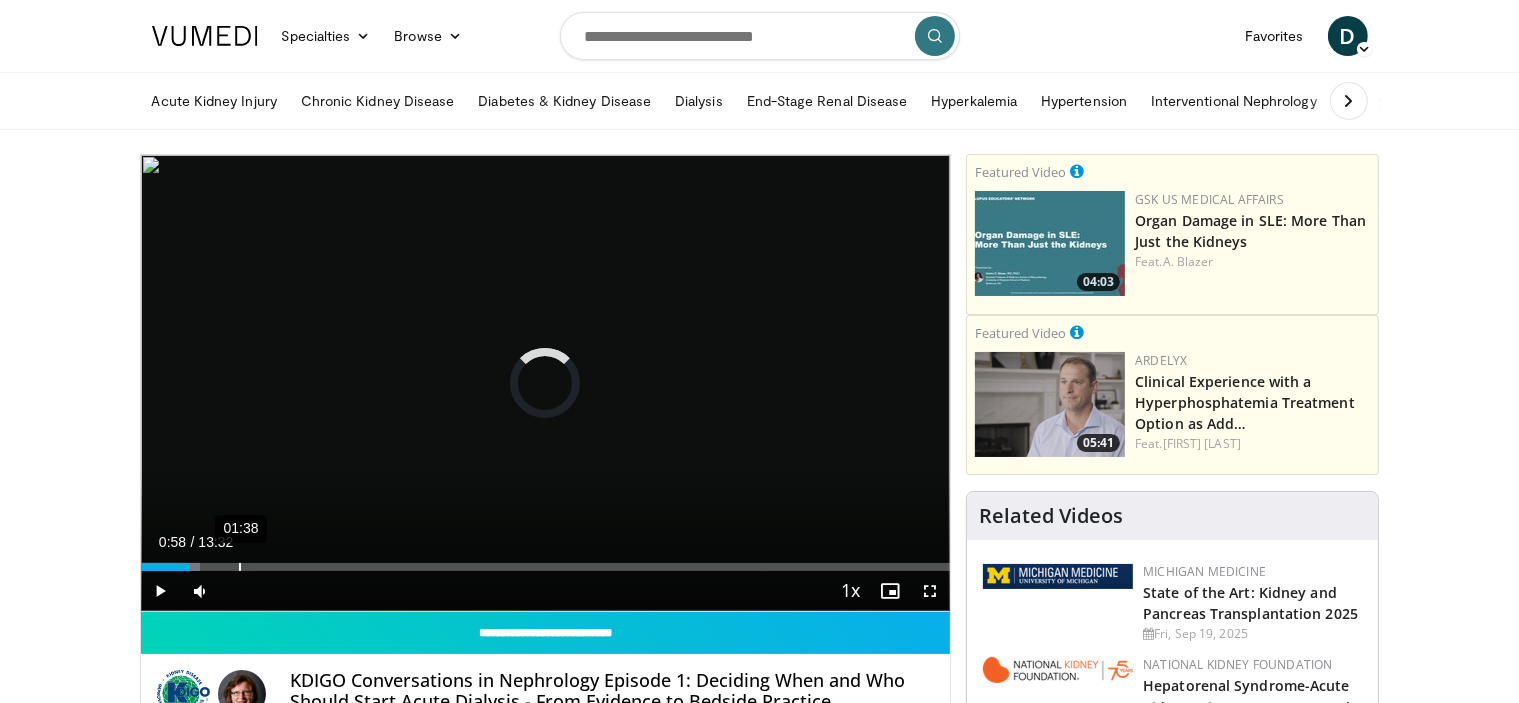 drag, startPoint x: 146, startPoint y: 567, endPoint x: 238, endPoint y: 561, distance: 92.19544 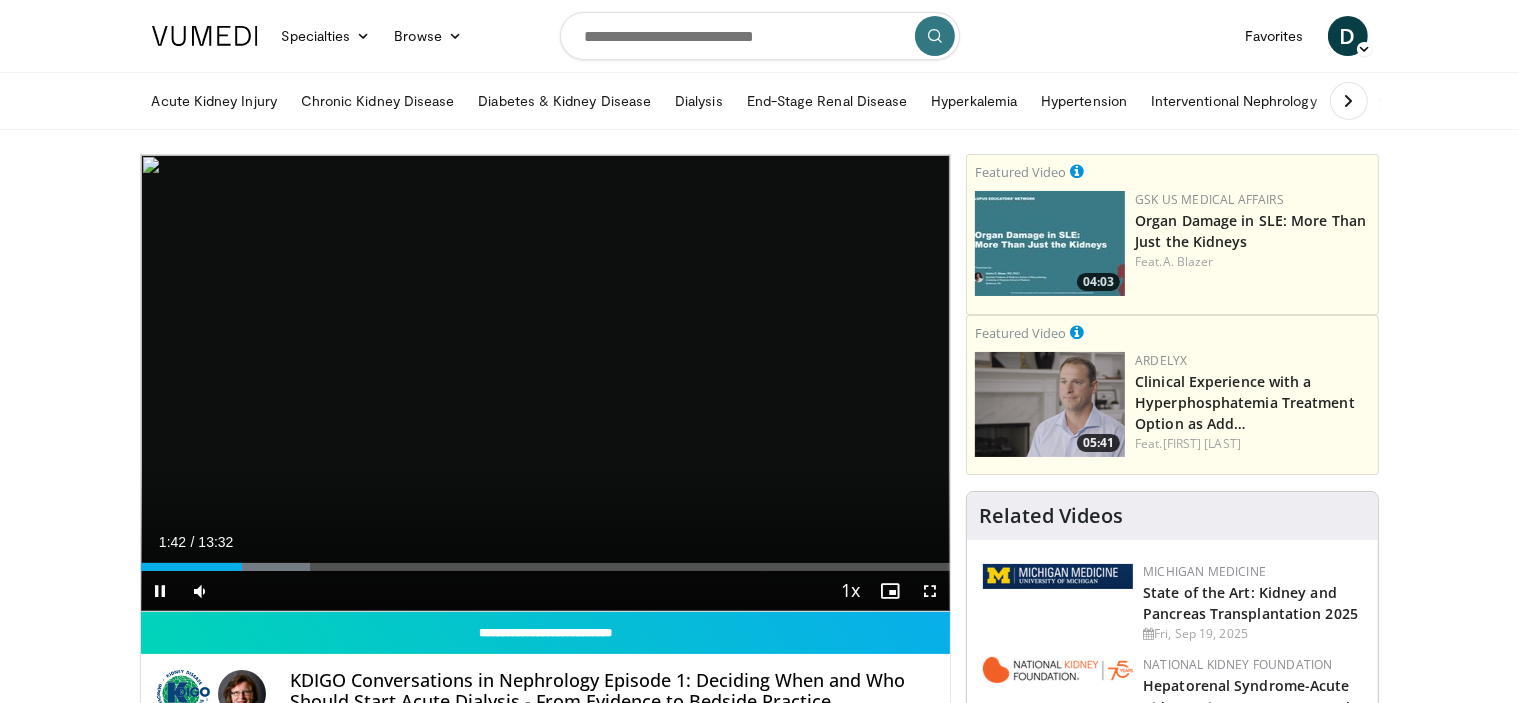 scroll, scrollTop: 93, scrollLeft: 0, axis: vertical 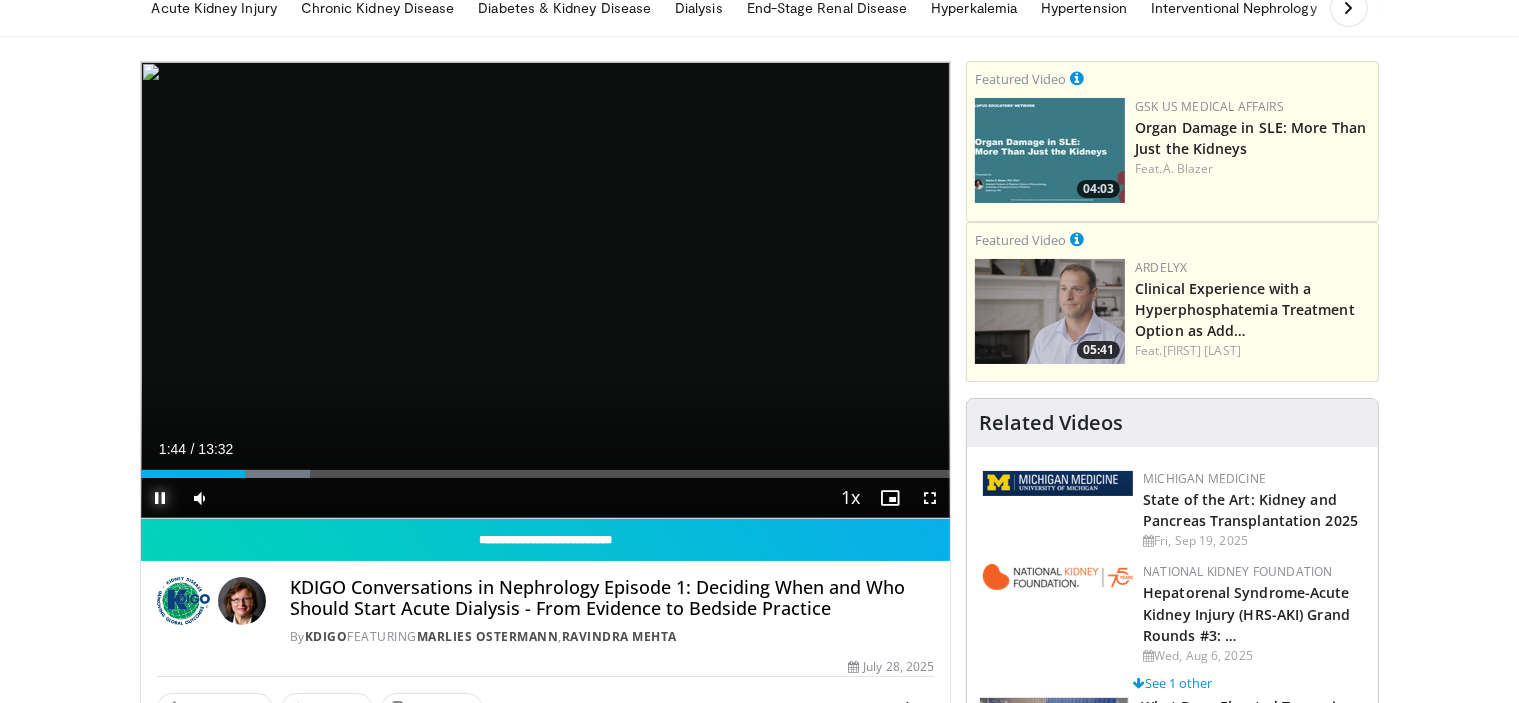 click at bounding box center [161, 498] 